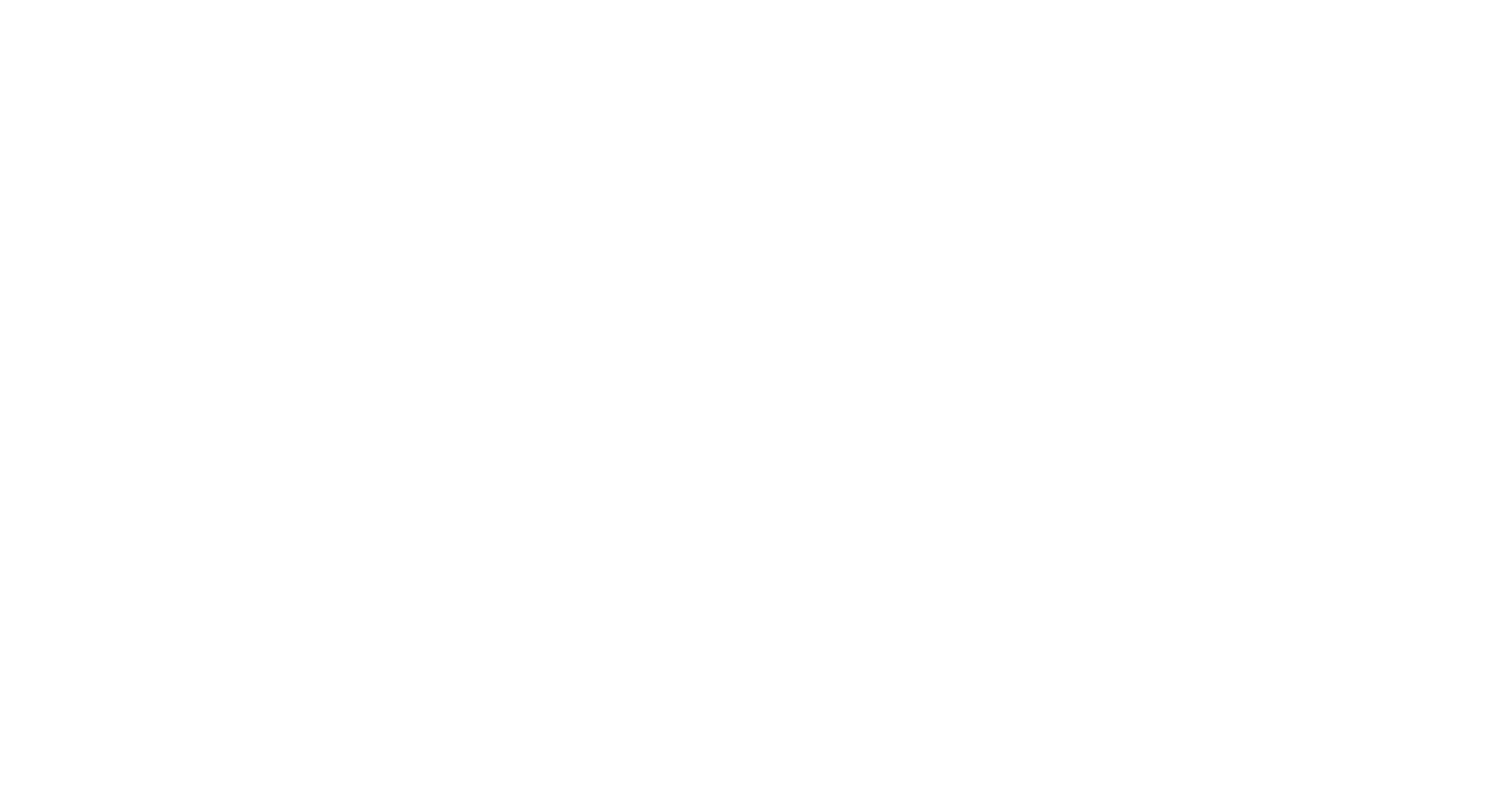 scroll, scrollTop: 0, scrollLeft: 0, axis: both 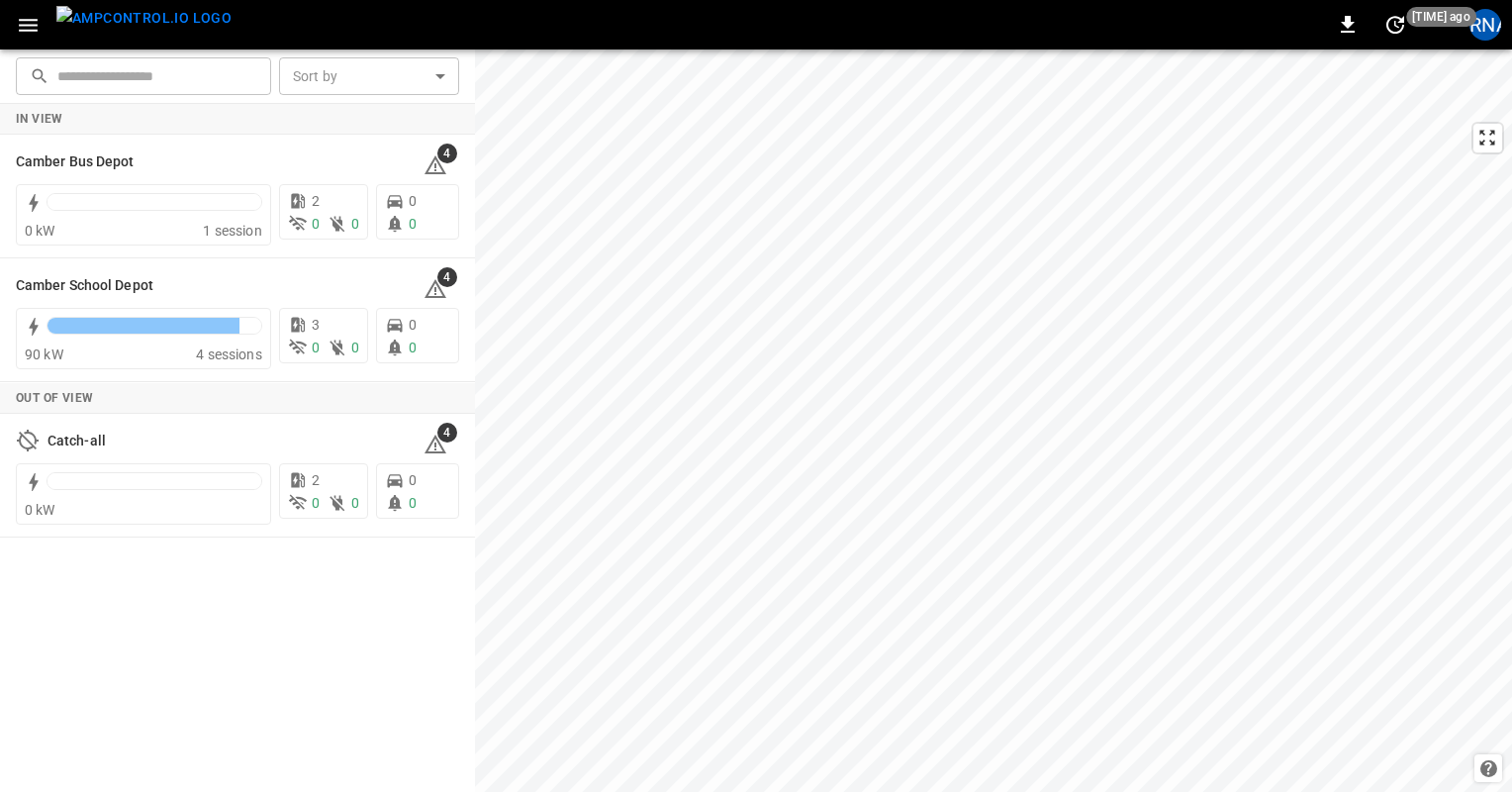 click 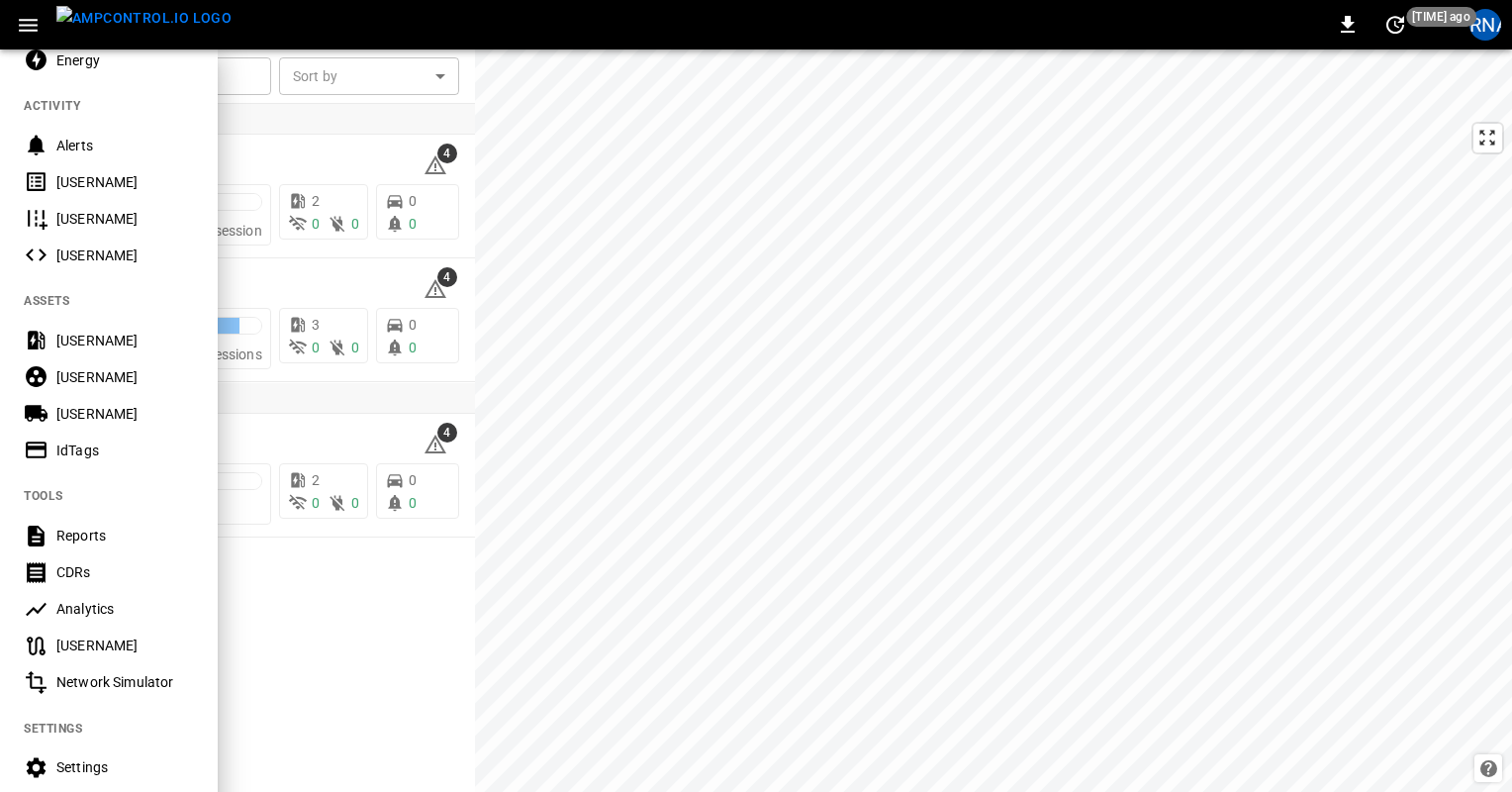 scroll, scrollTop: 173, scrollLeft: 0, axis: vertical 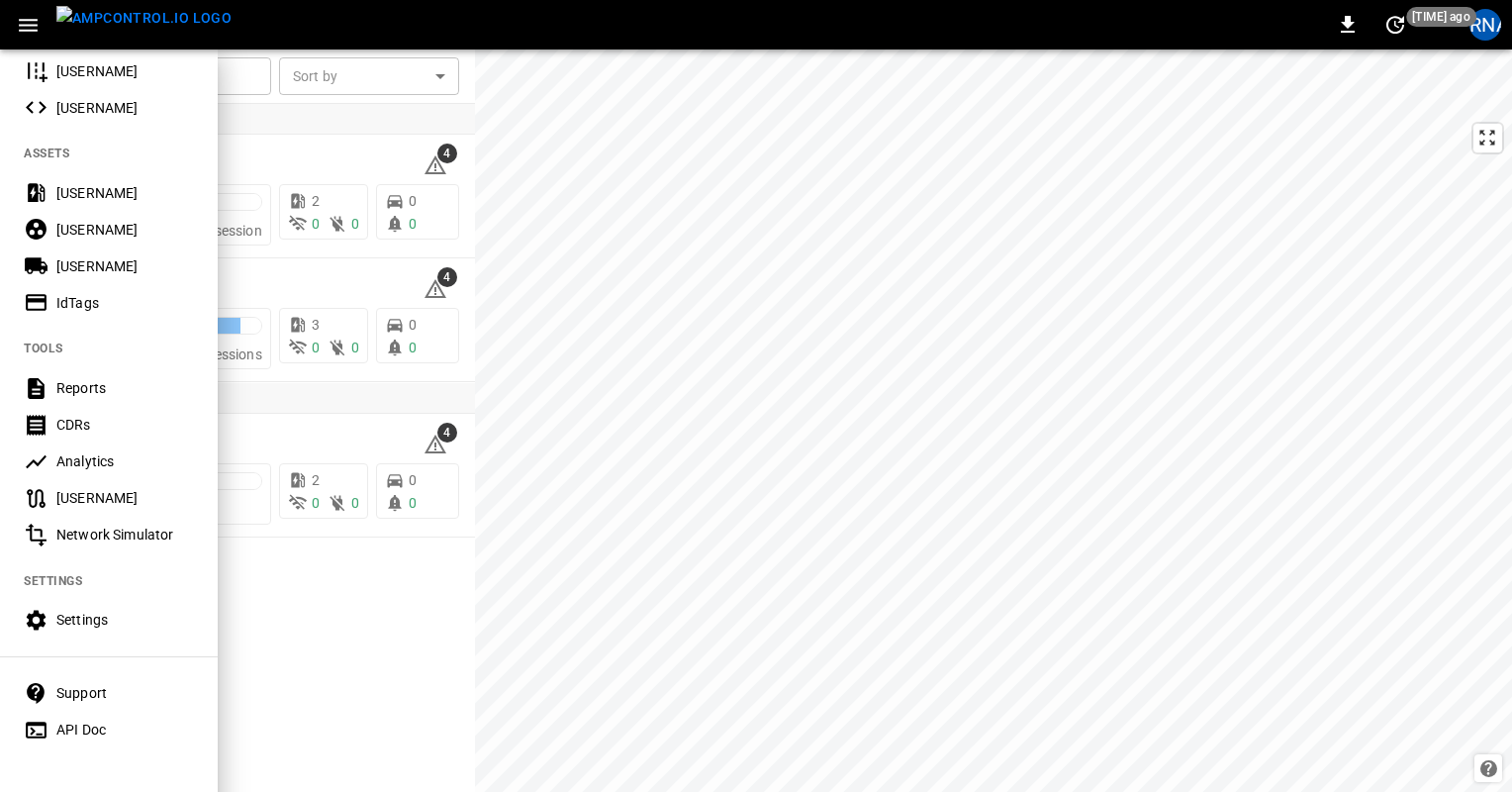 click on "Settings" at bounding box center (125, 620) 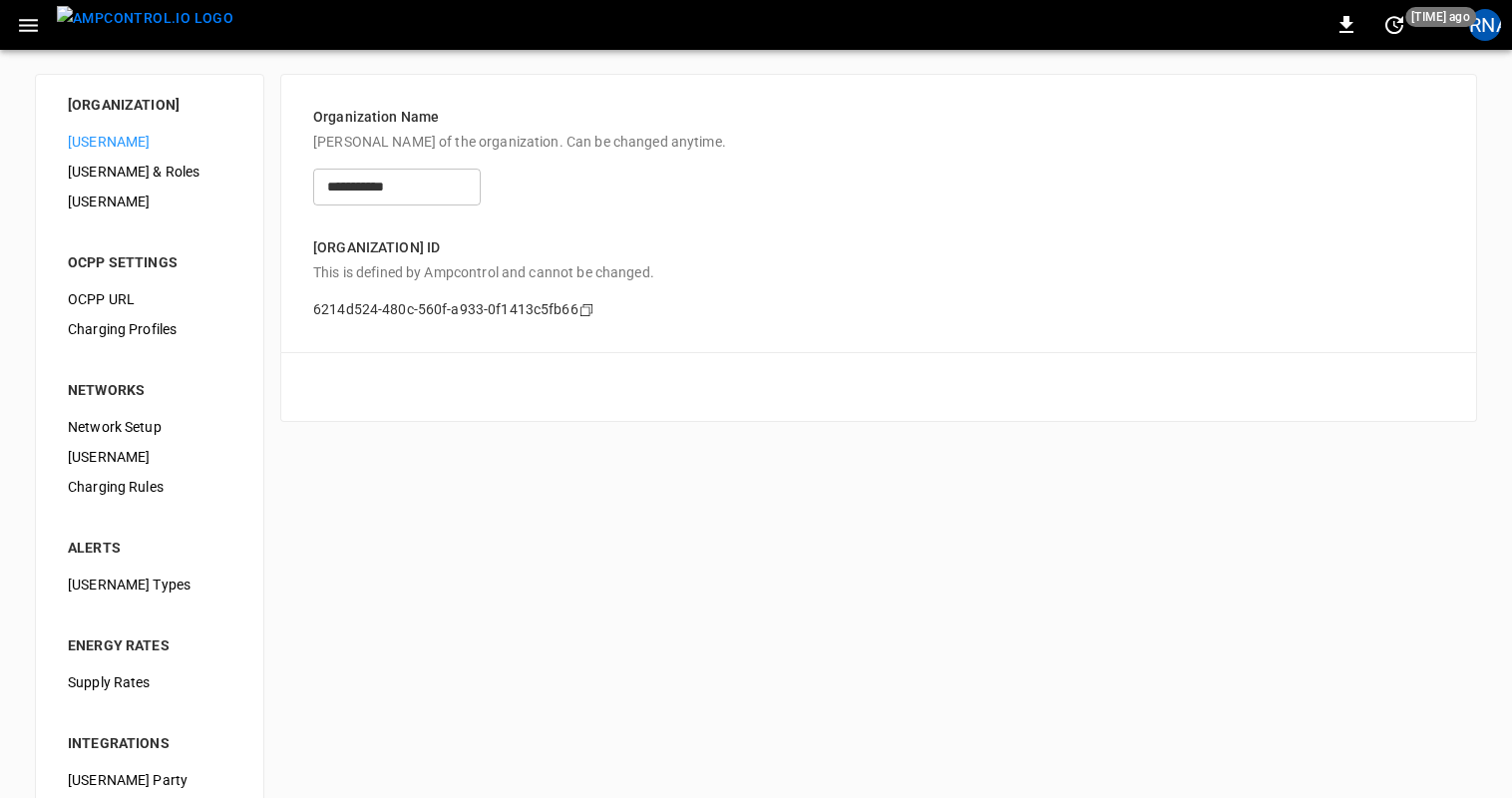 click on "Network Setup" at bounding box center (150, 427) 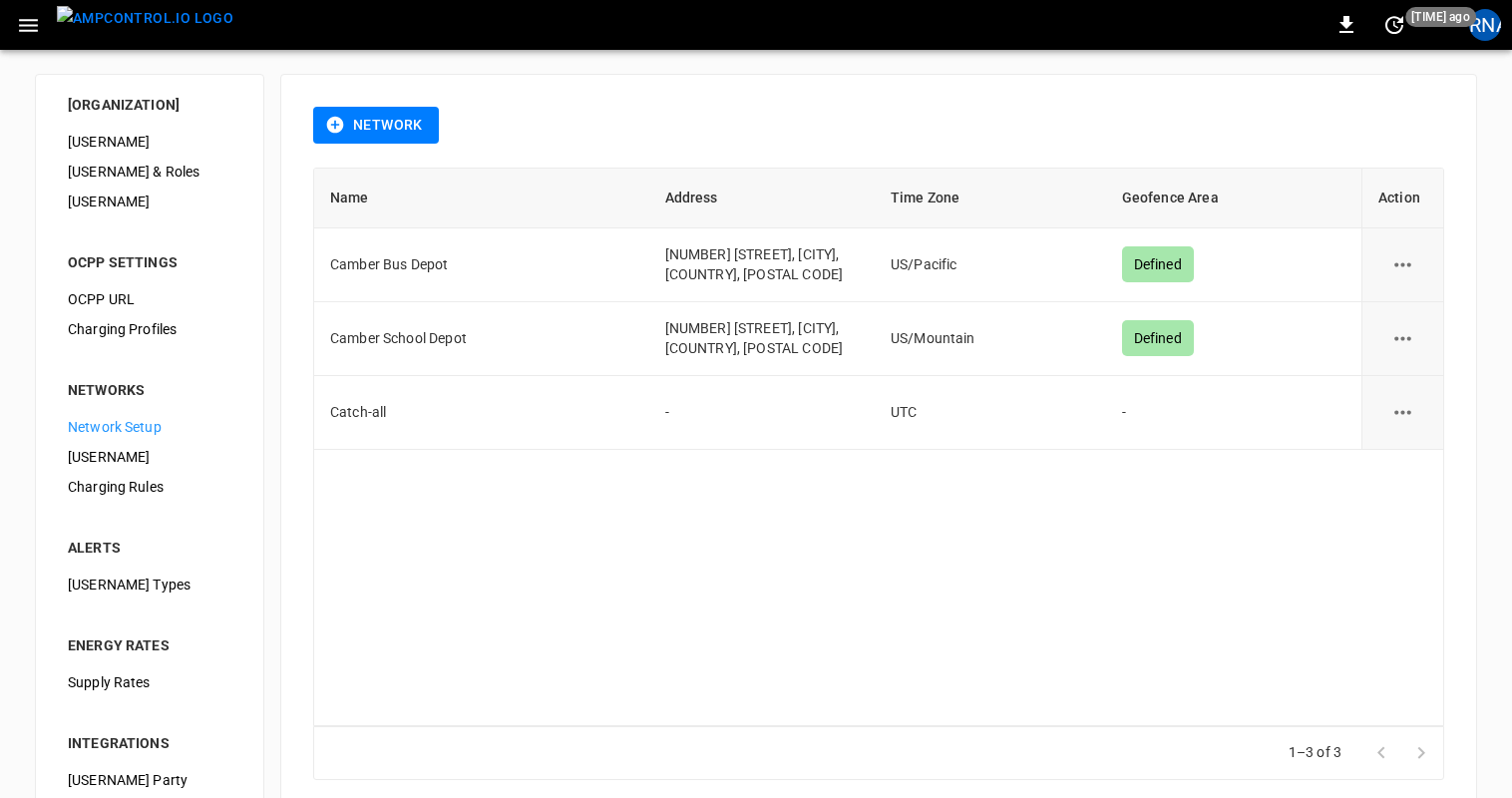 click on "Network" at bounding box center [376, 125] 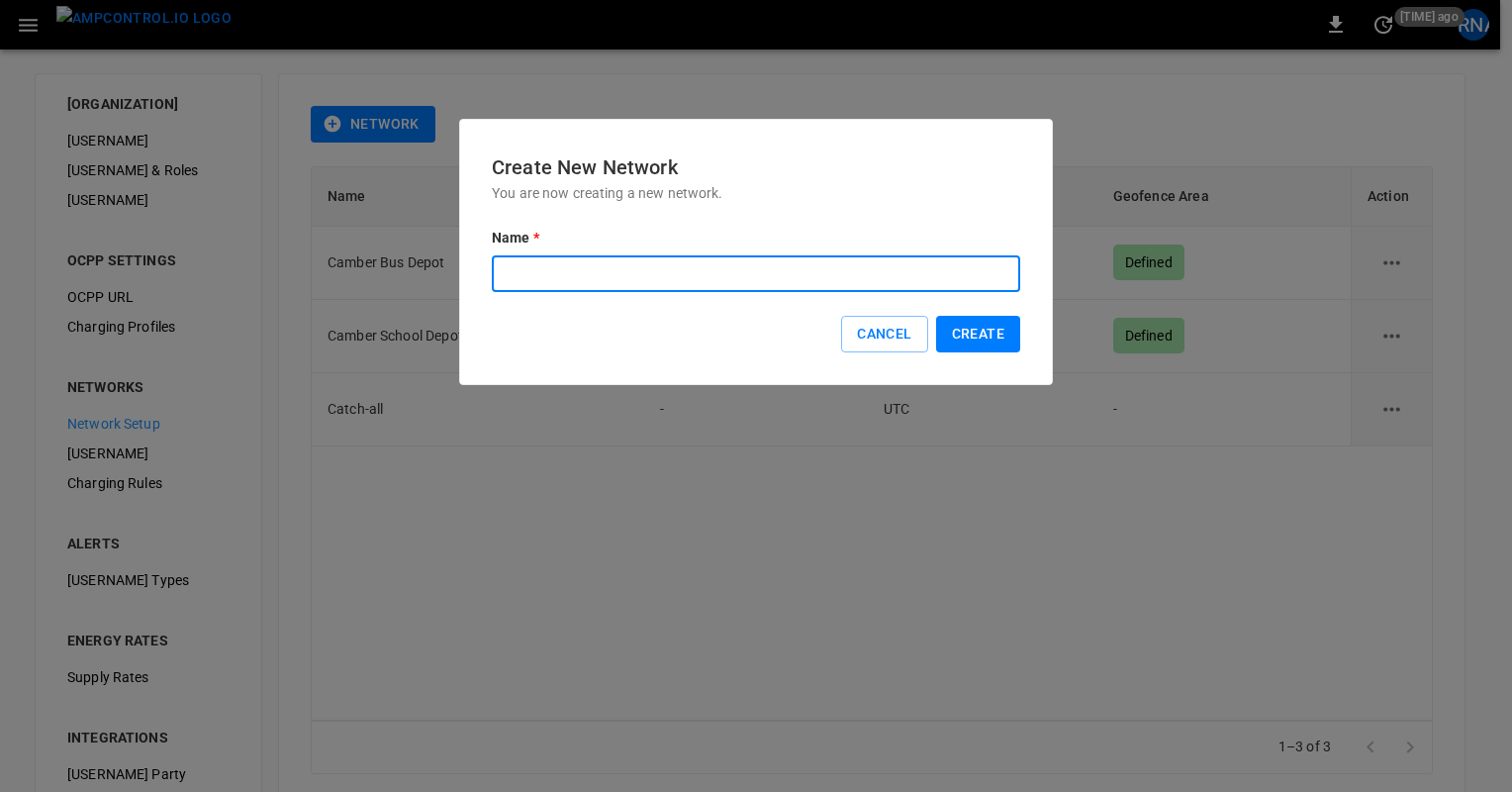 click at bounding box center (756, 273) 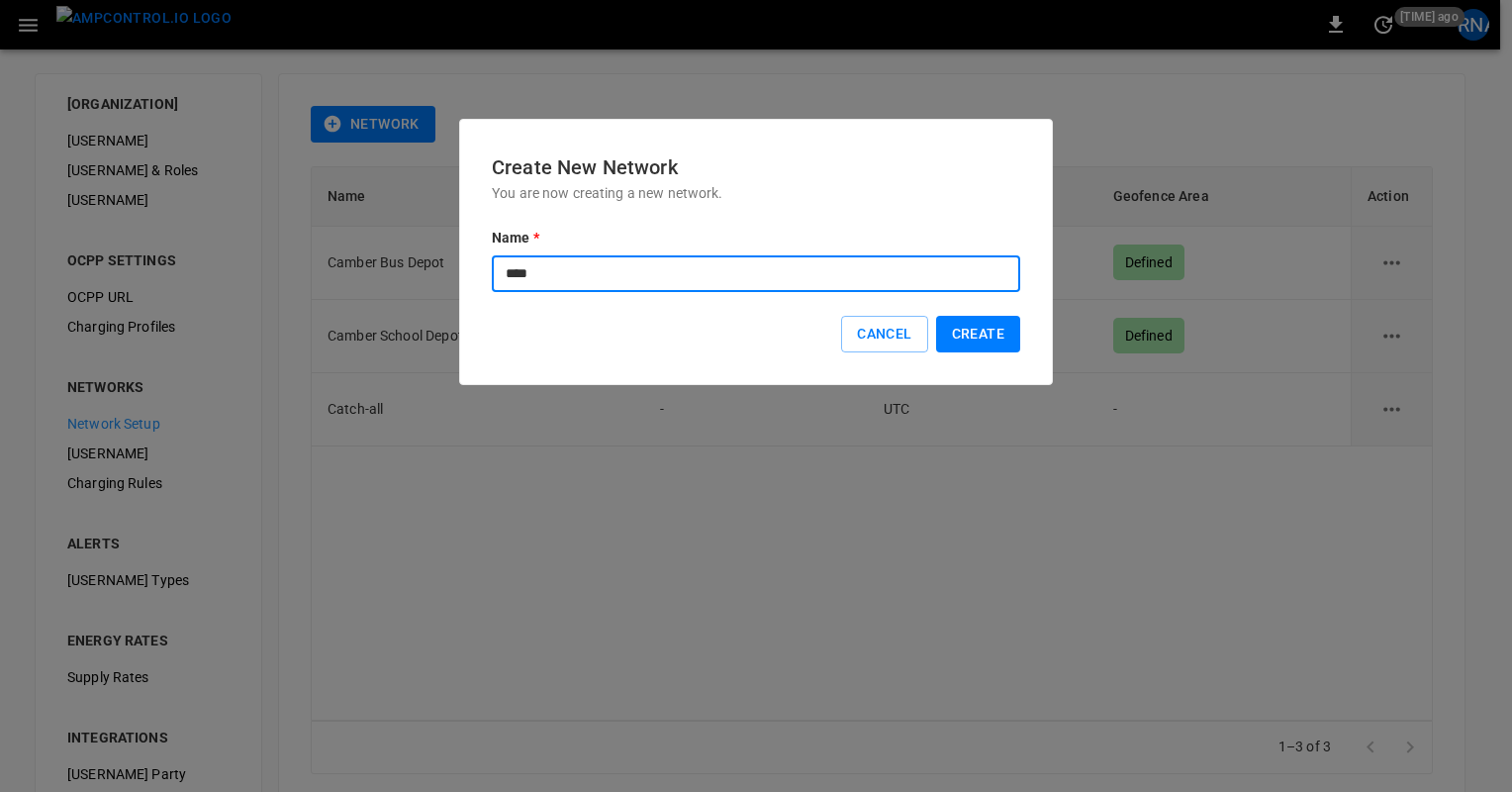 type on "**********" 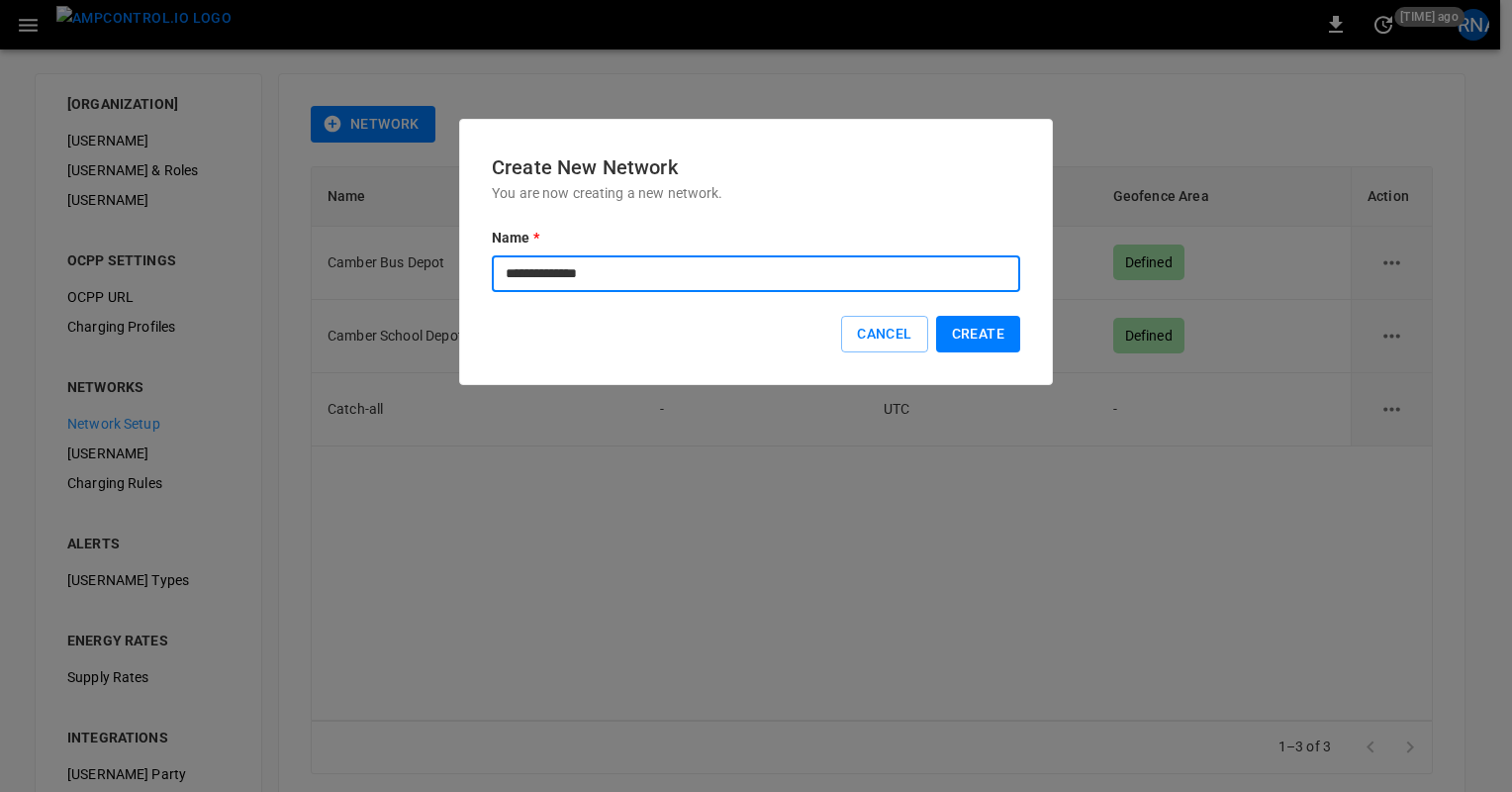 type 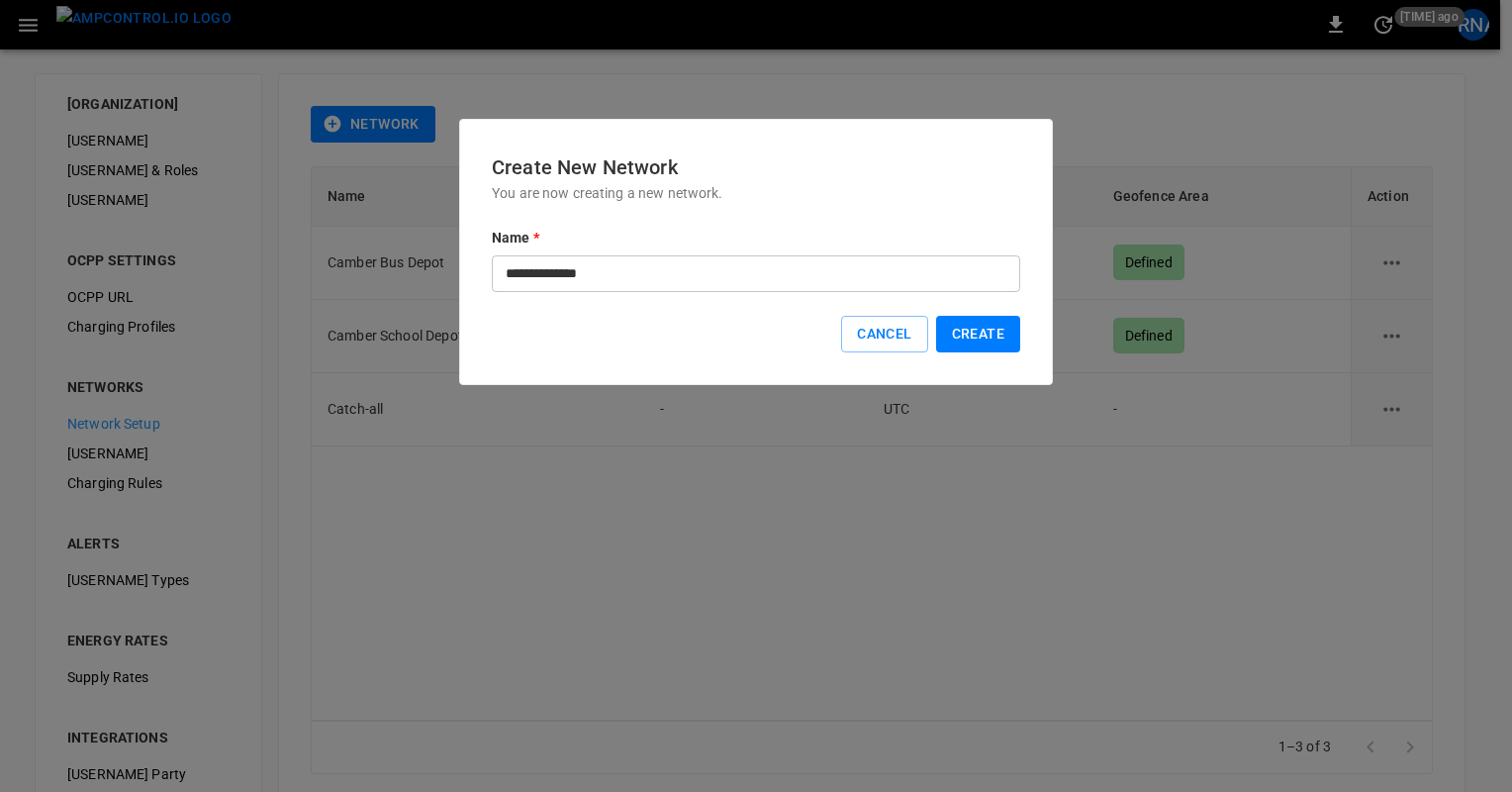 click on "Create" at bounding box center [978, 334] 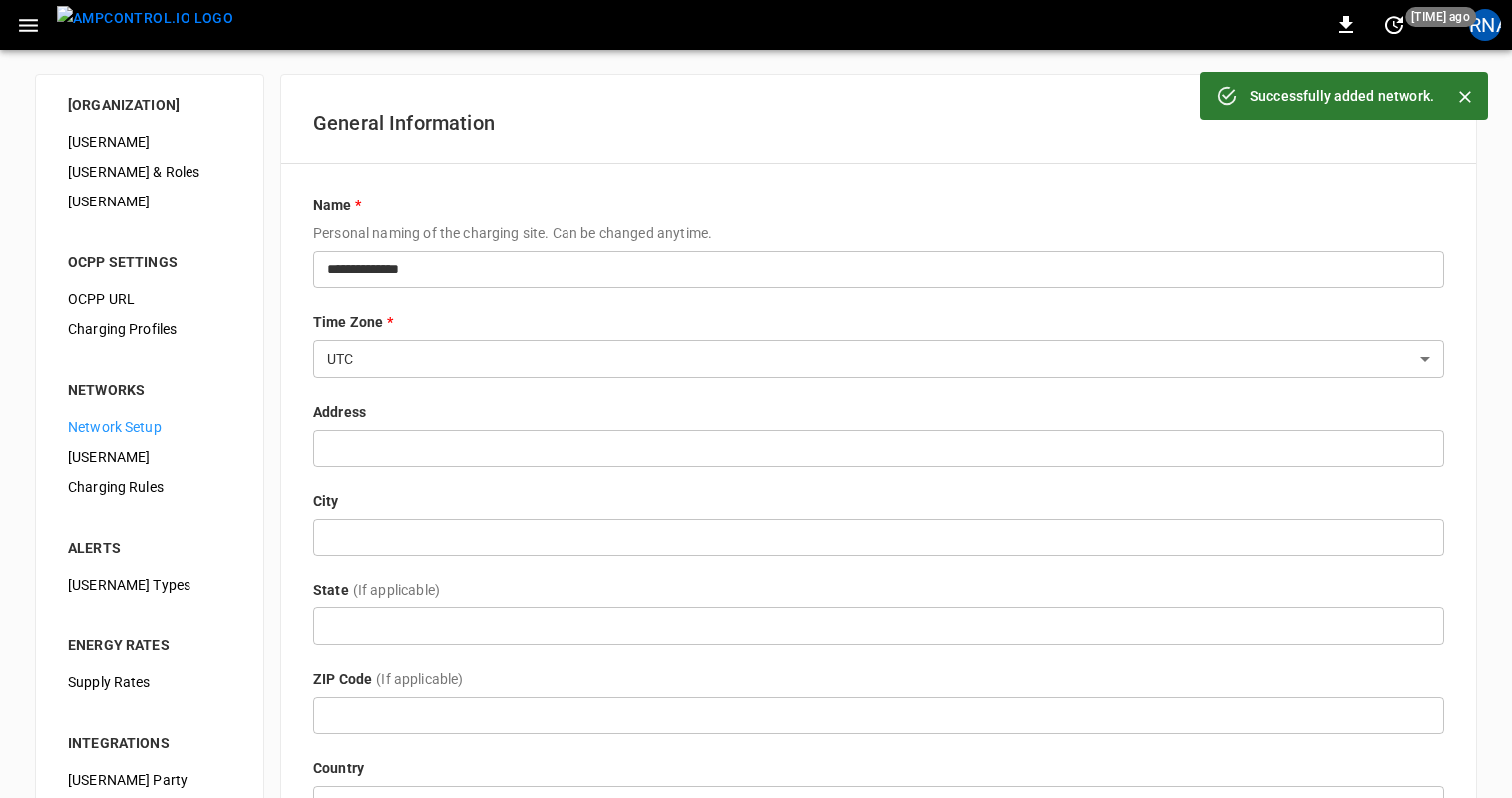 click on "**********" at bounding box center (756, 497) 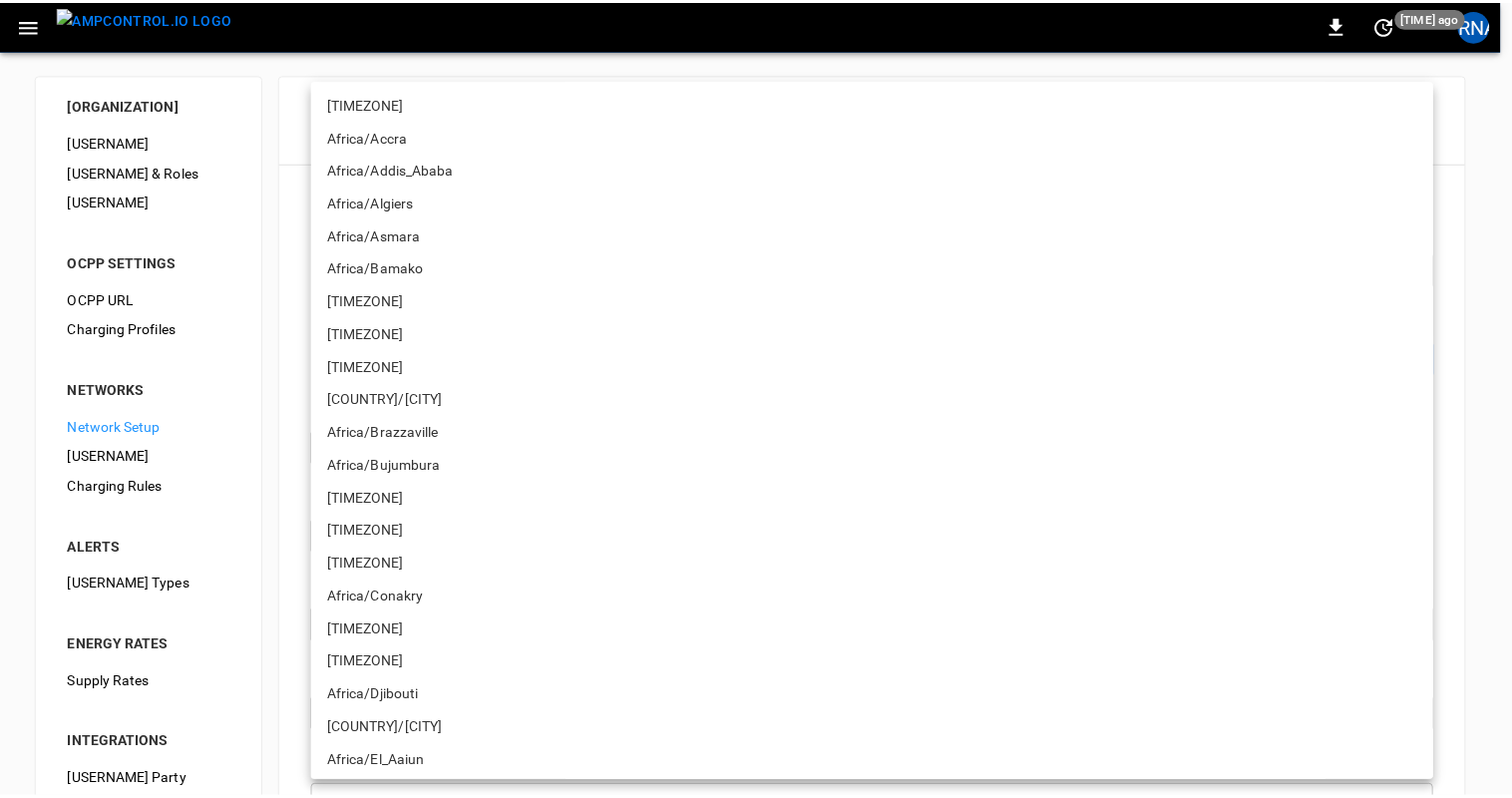 scroll, scrollTop: 13566, scrollLeft: 0, axis: vertical 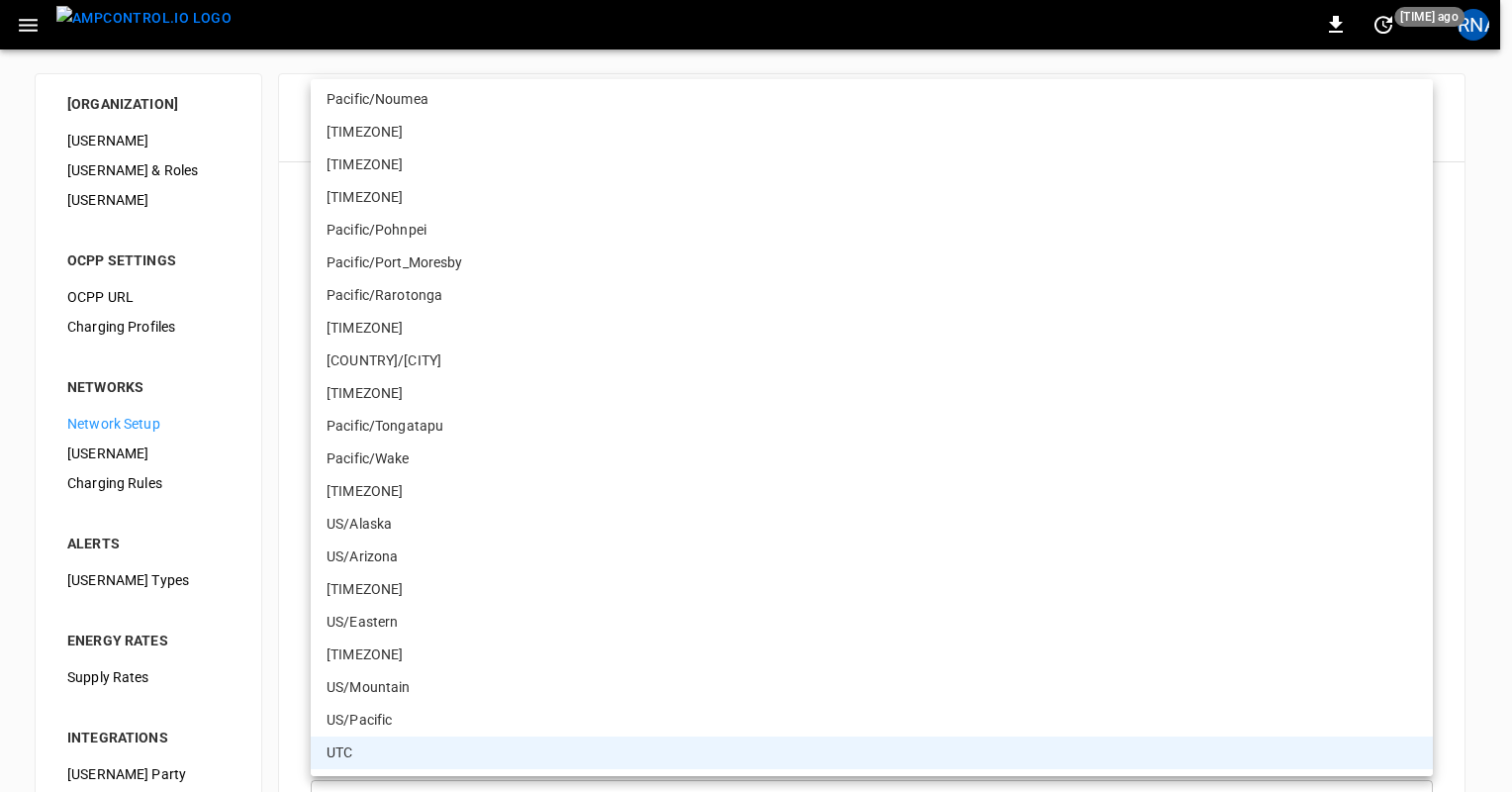 click on "[TIMEZONE]" at bounding box center [872, 589] 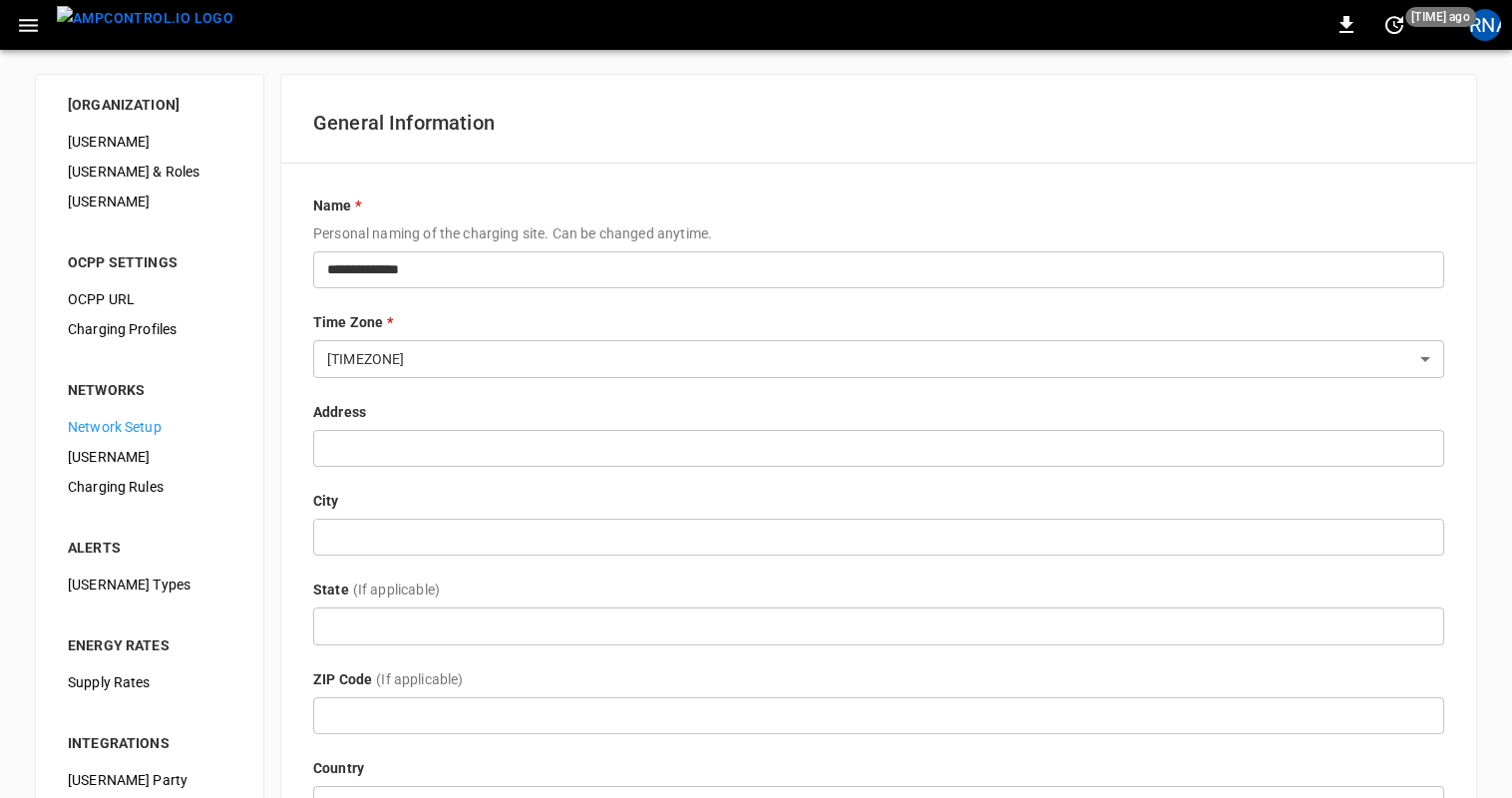 click on "Address" at bounding box center (879, 412) 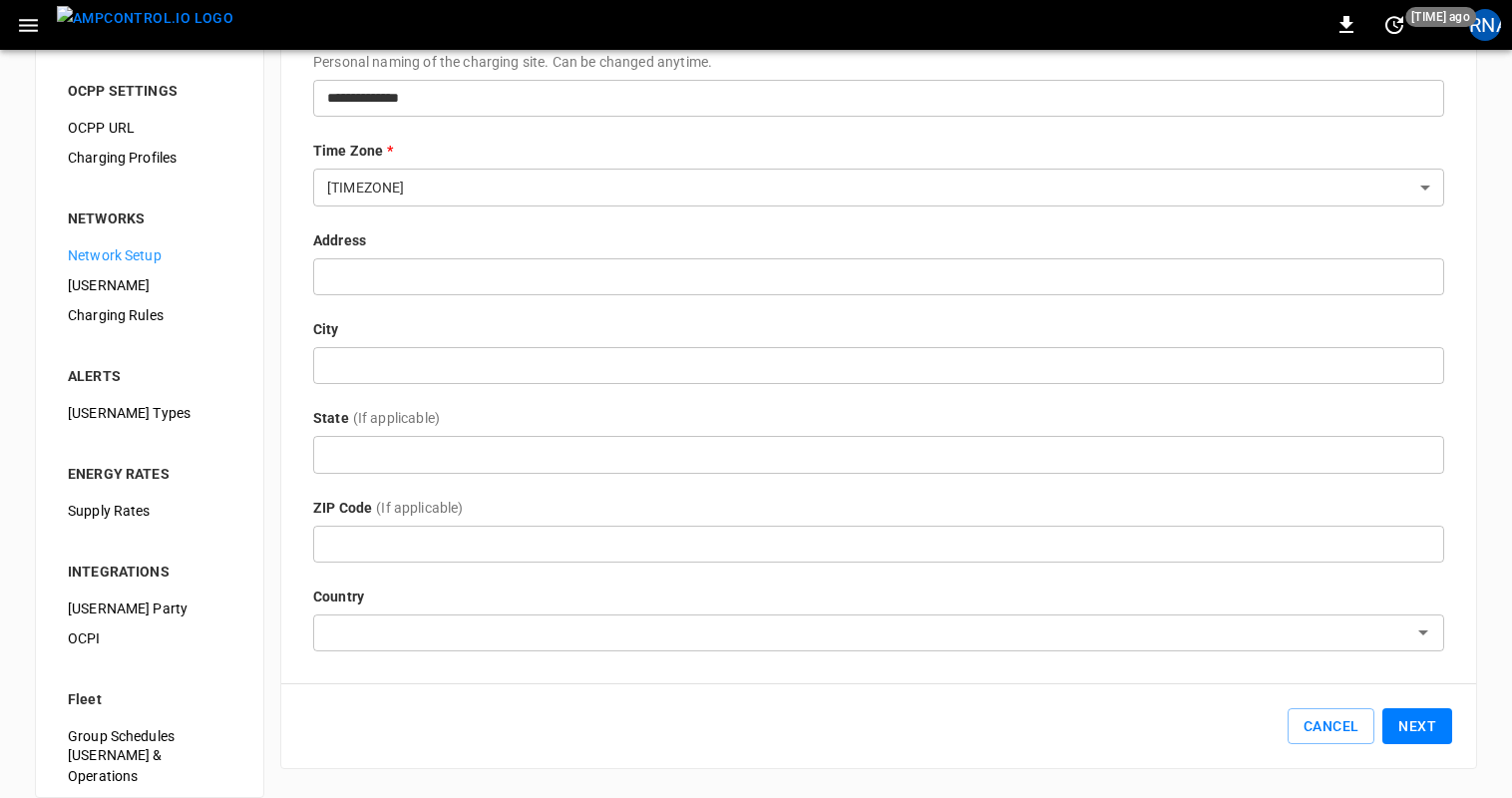 scroll, scrollTop: 196, scrollLeft: 0, axis: vertical 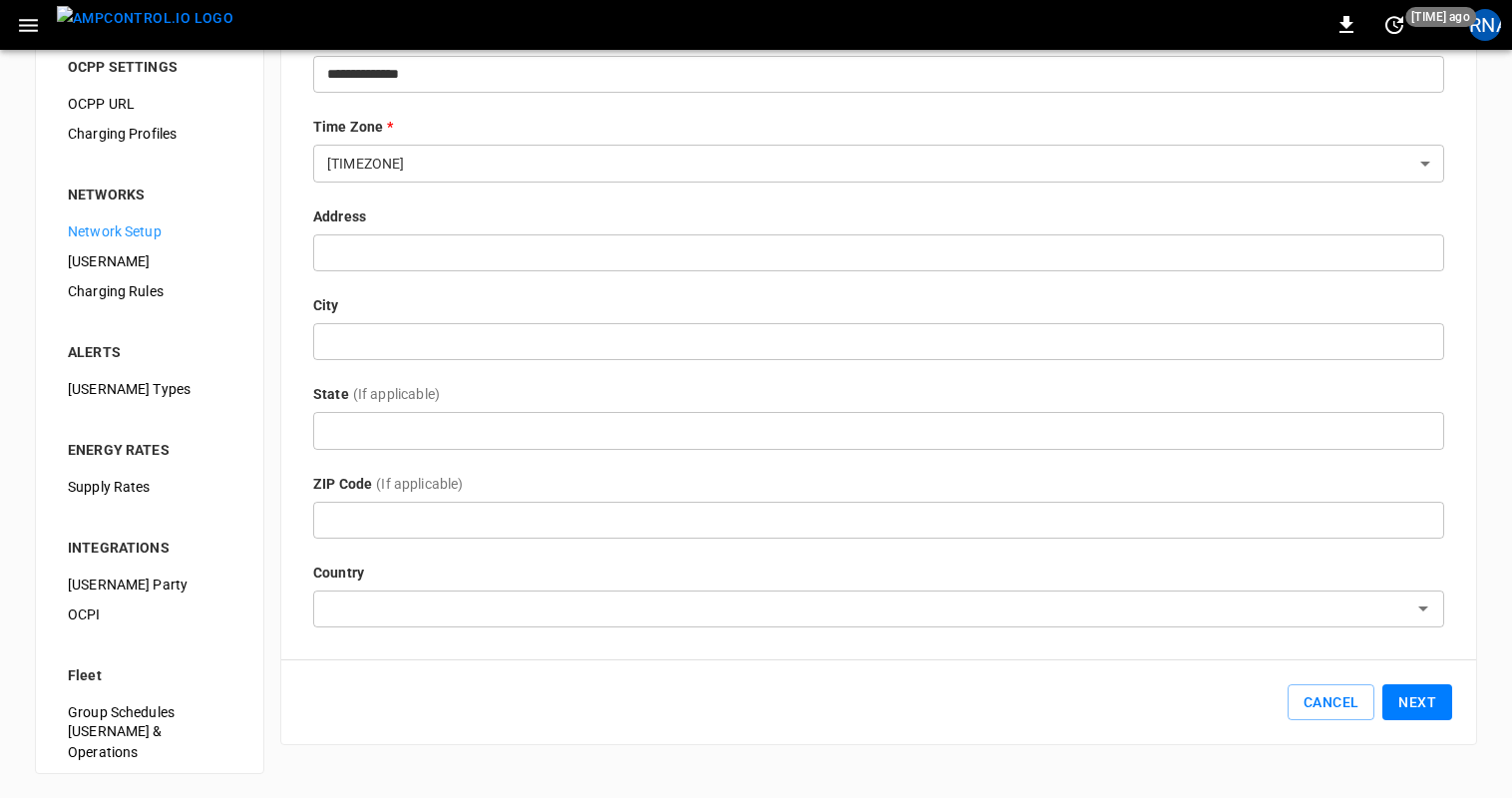 click on "Next" at bounding box center [1417, 702] 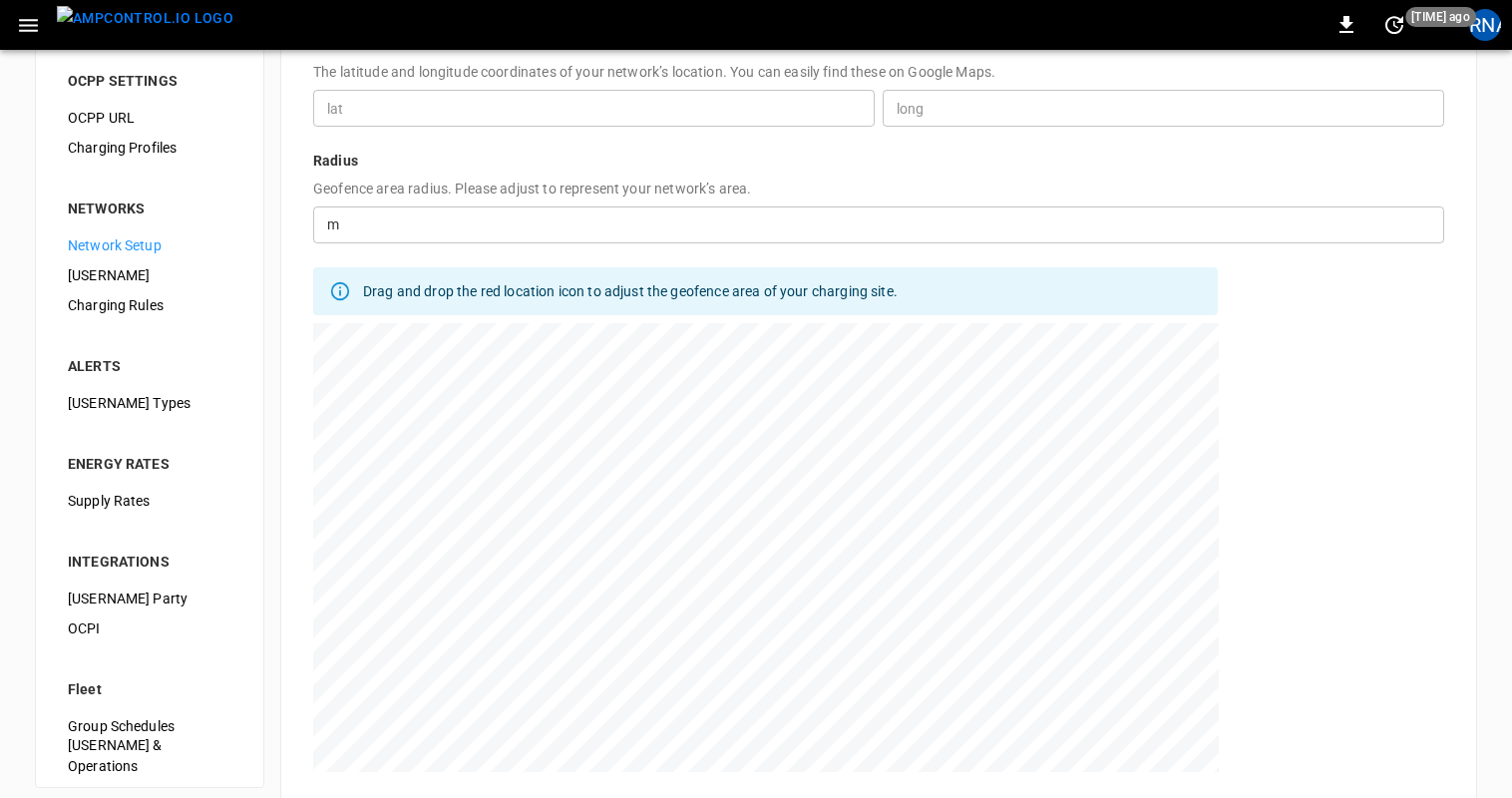 scroll, scrollTop: 297, scrollLeft: 0, axis: vertical 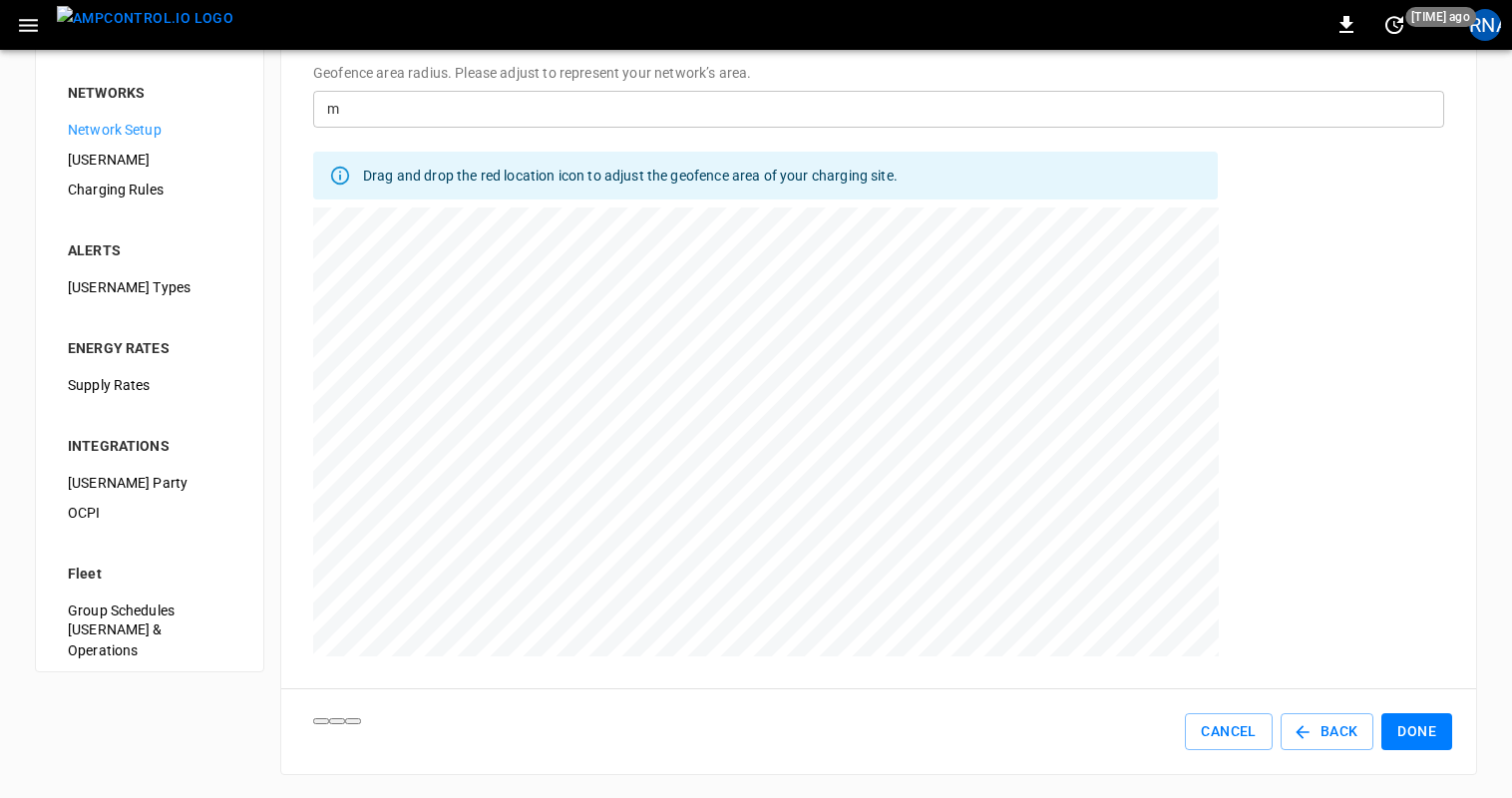 click on "Done" at bounding box center [1416, 731] 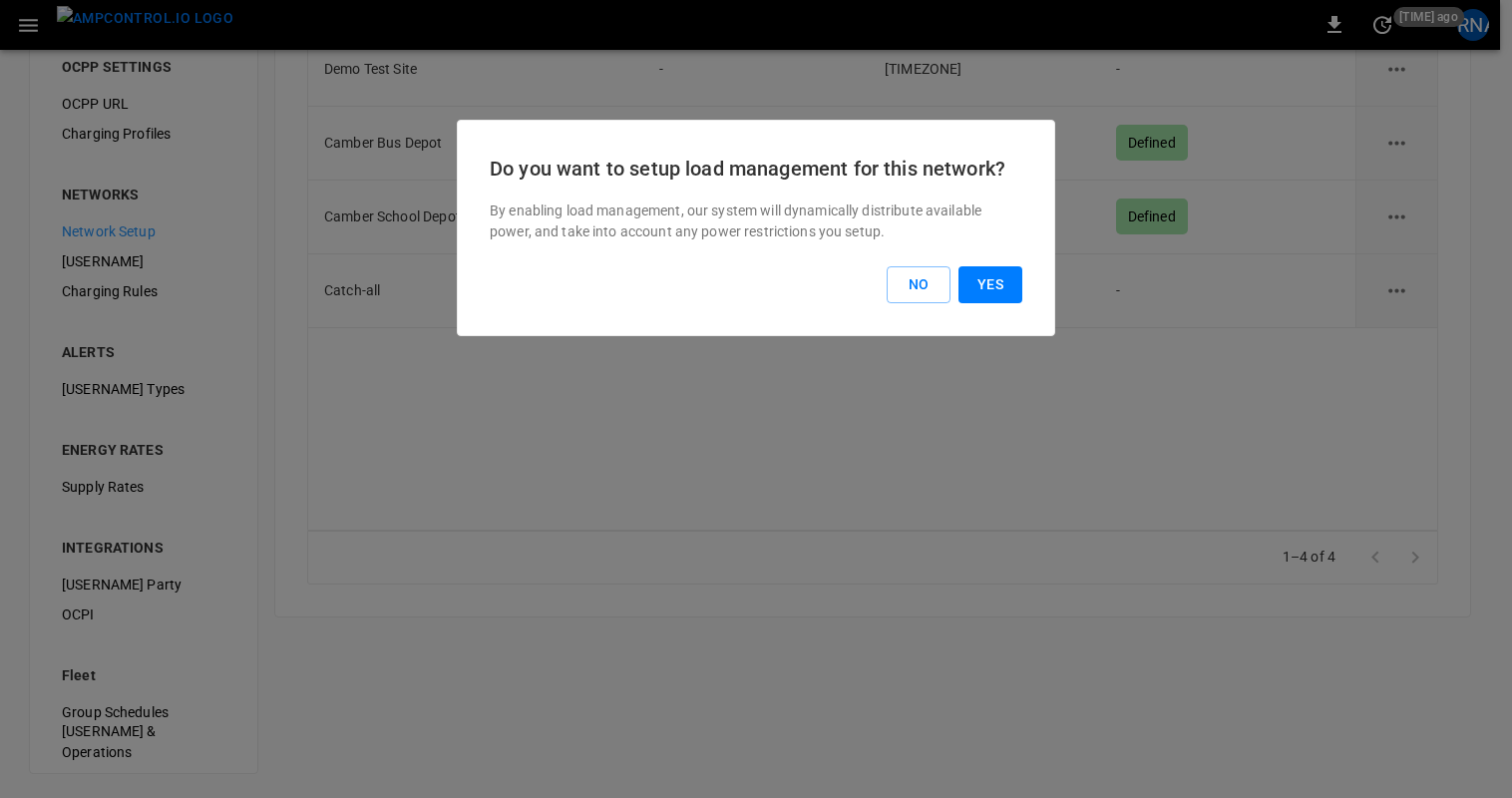 scroll, scrollTop: 0, scrollLeft: 0, axis: both 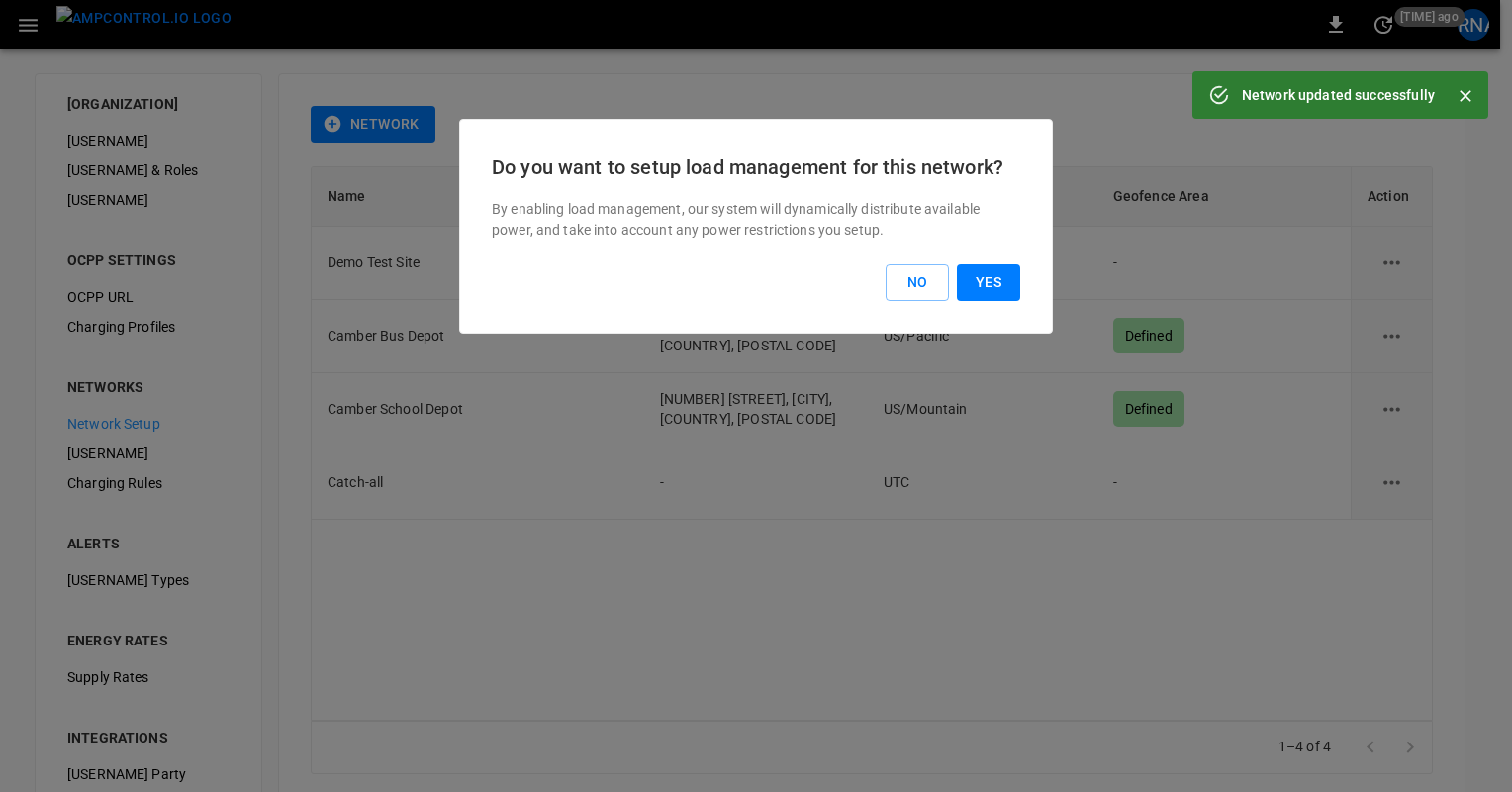 click on "Yes" at bounding box center (989, 282) 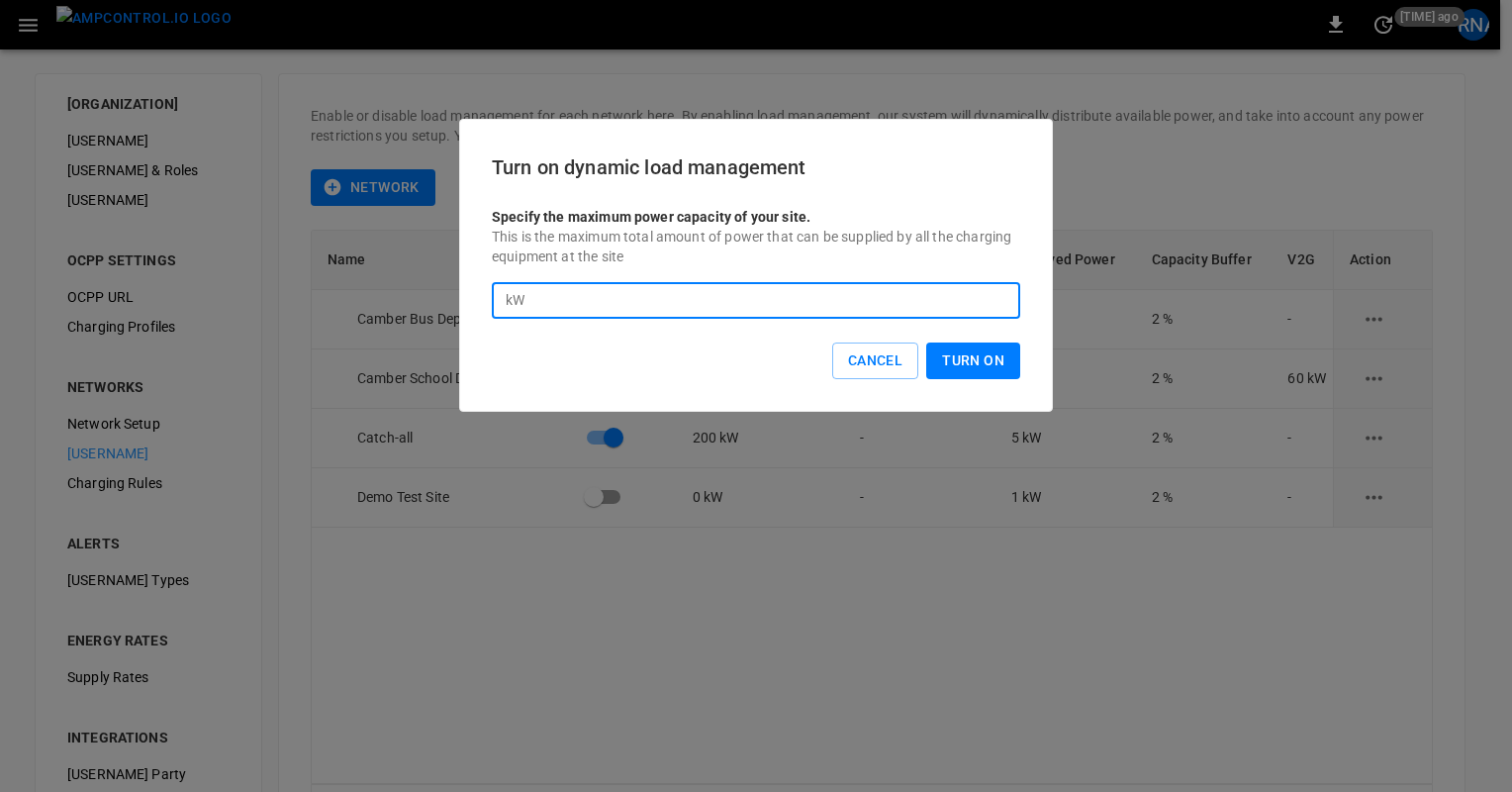 drag, startPoint x: 587, startPoint y: 309, endPoint x: 508, endPoint y: 300, distance: 79.51101 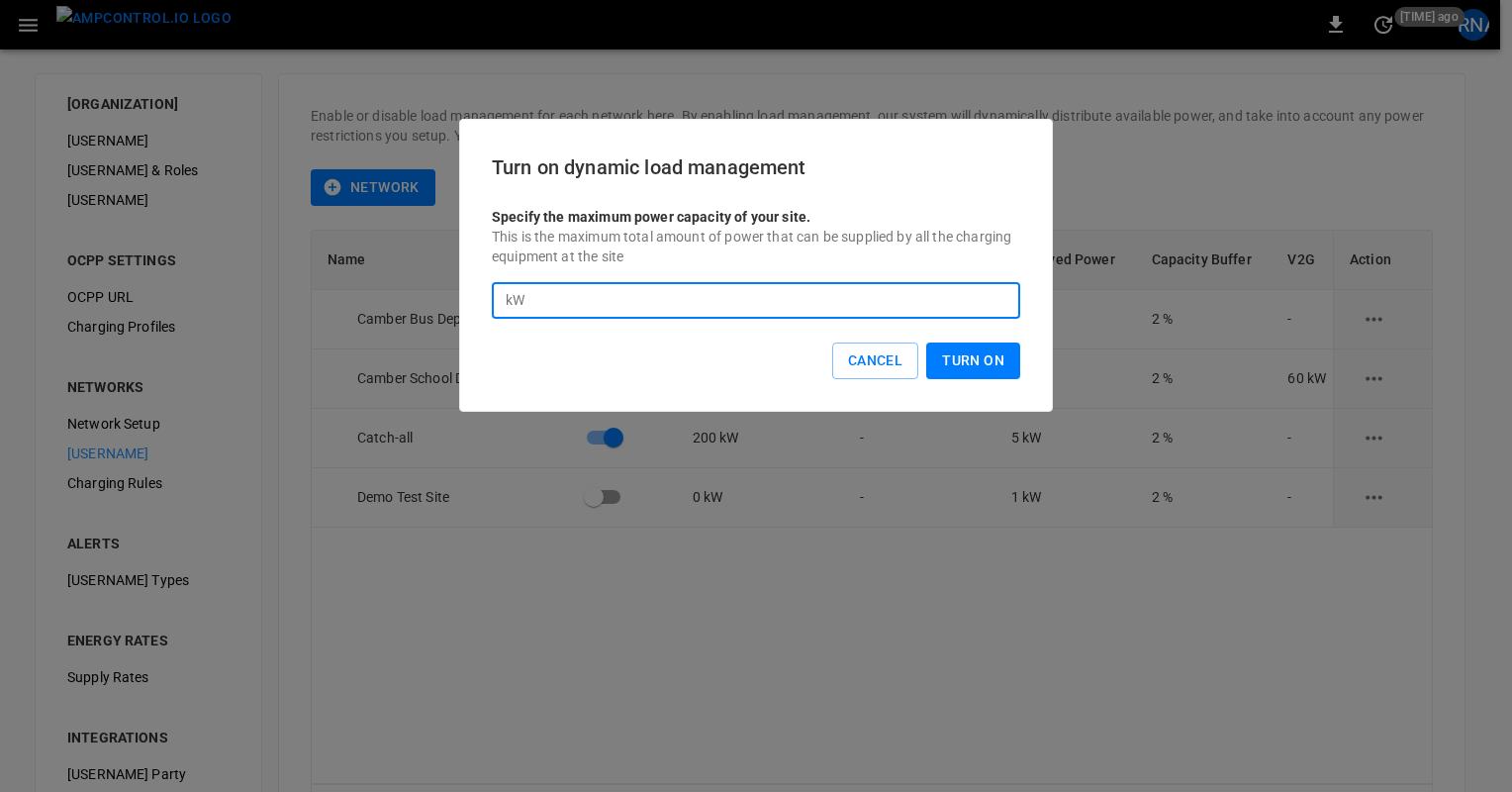 type on "***" 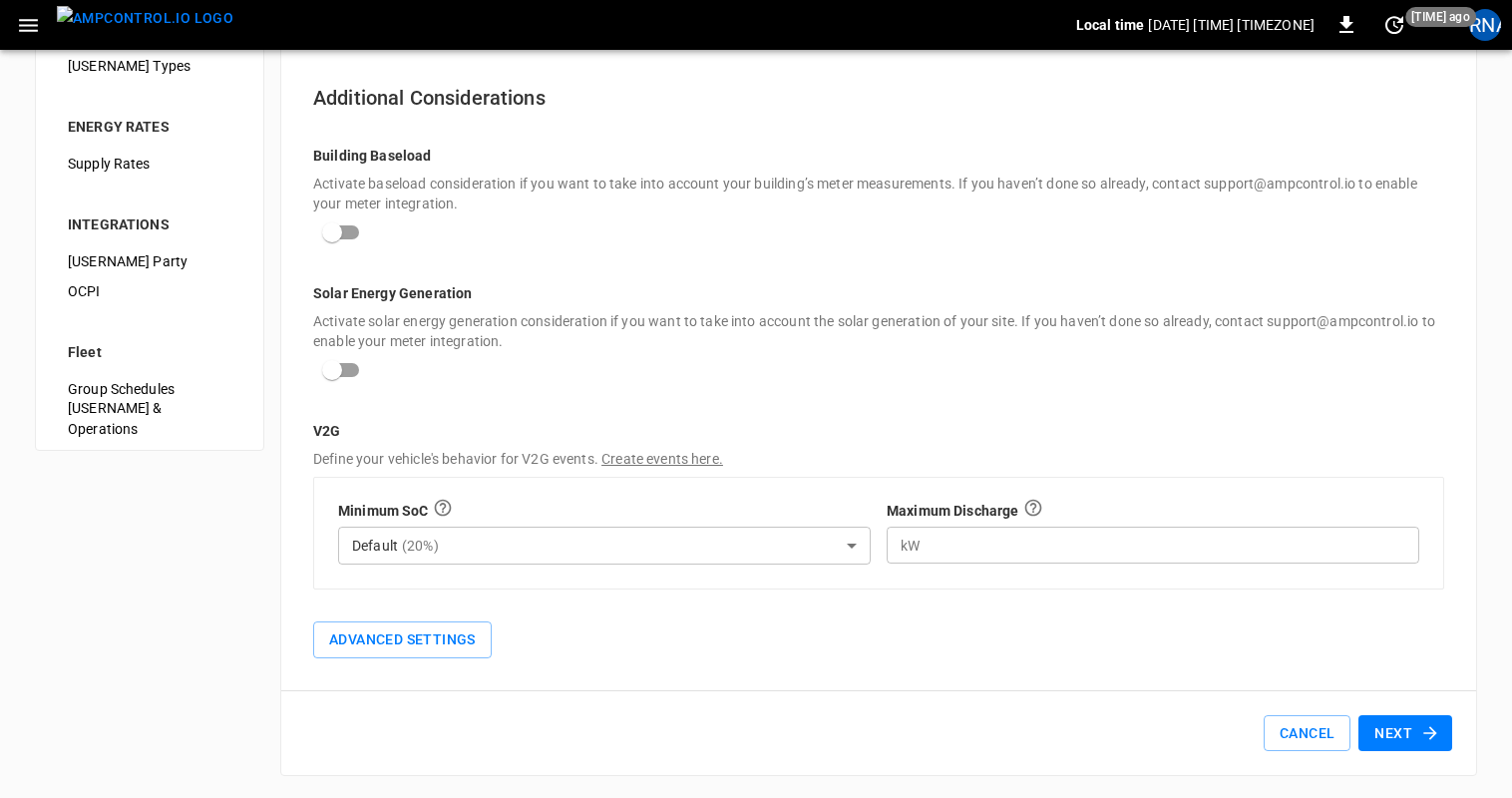 scroll, scrollTop: 519, scrollLeft: 0, axis: vertical 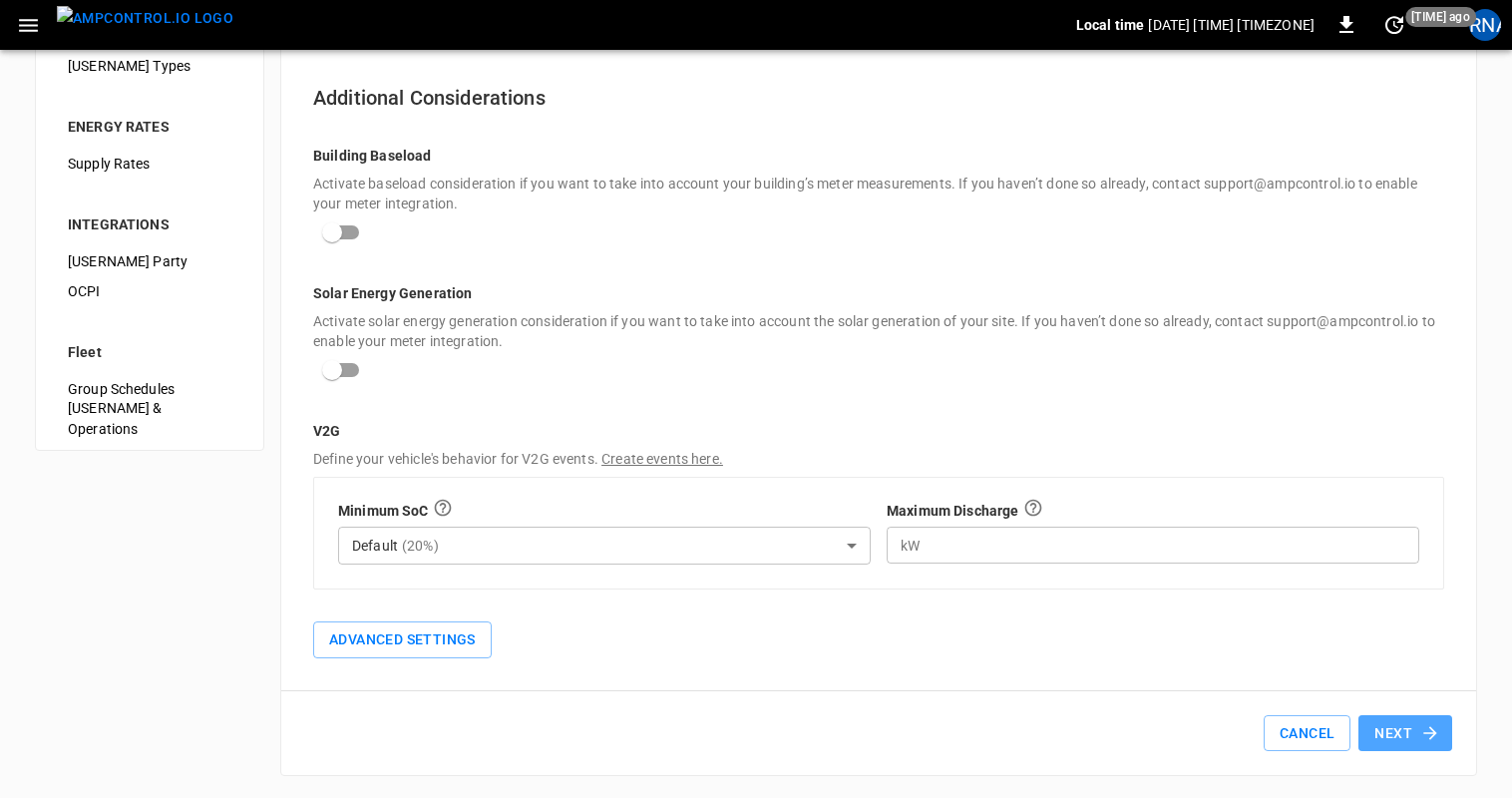 click 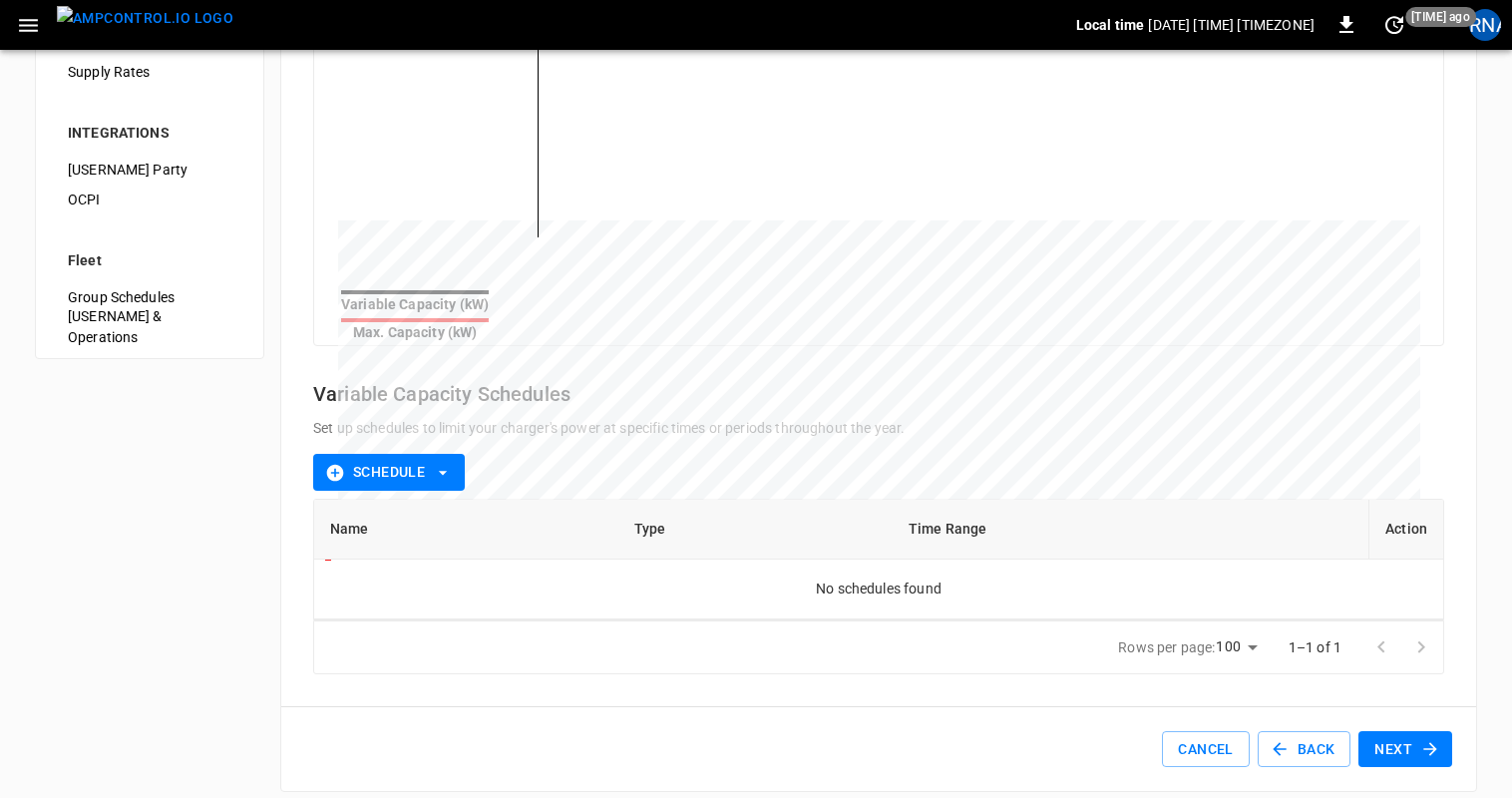 scroll, scrollTop: 614, scrollLeft: 0, axis: vertical 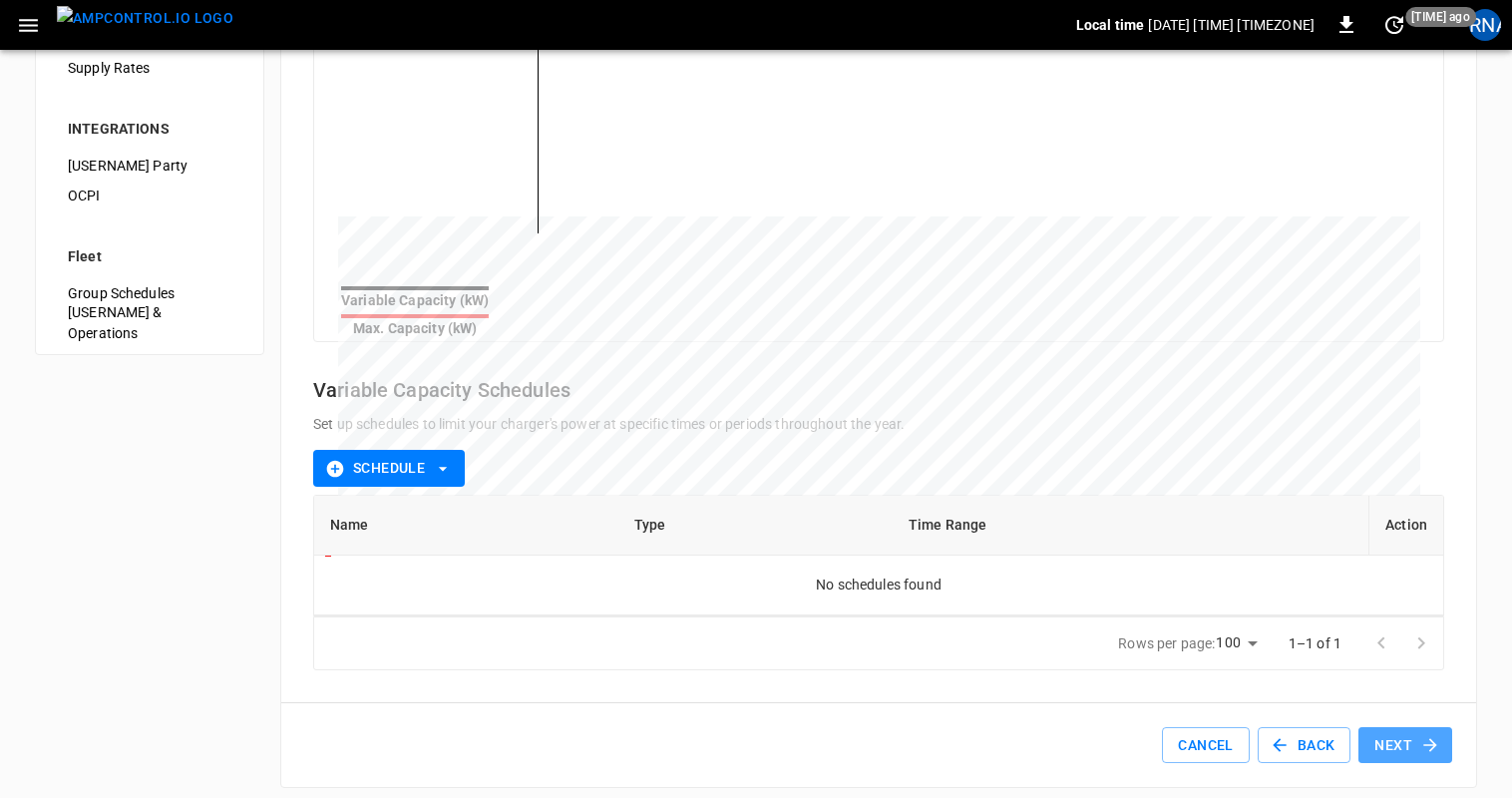 click 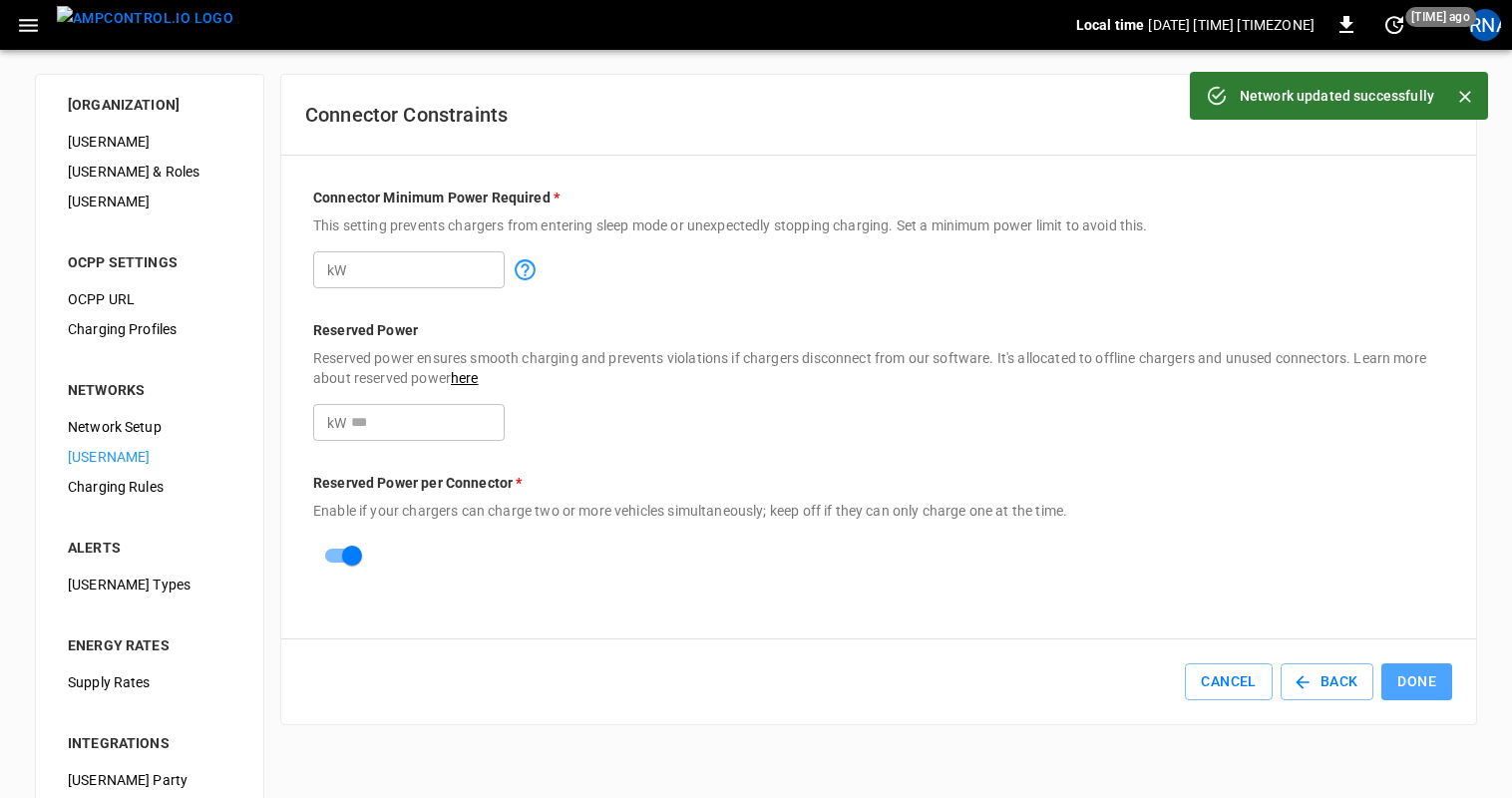click on "Done" at bounding box center [1416, 681] 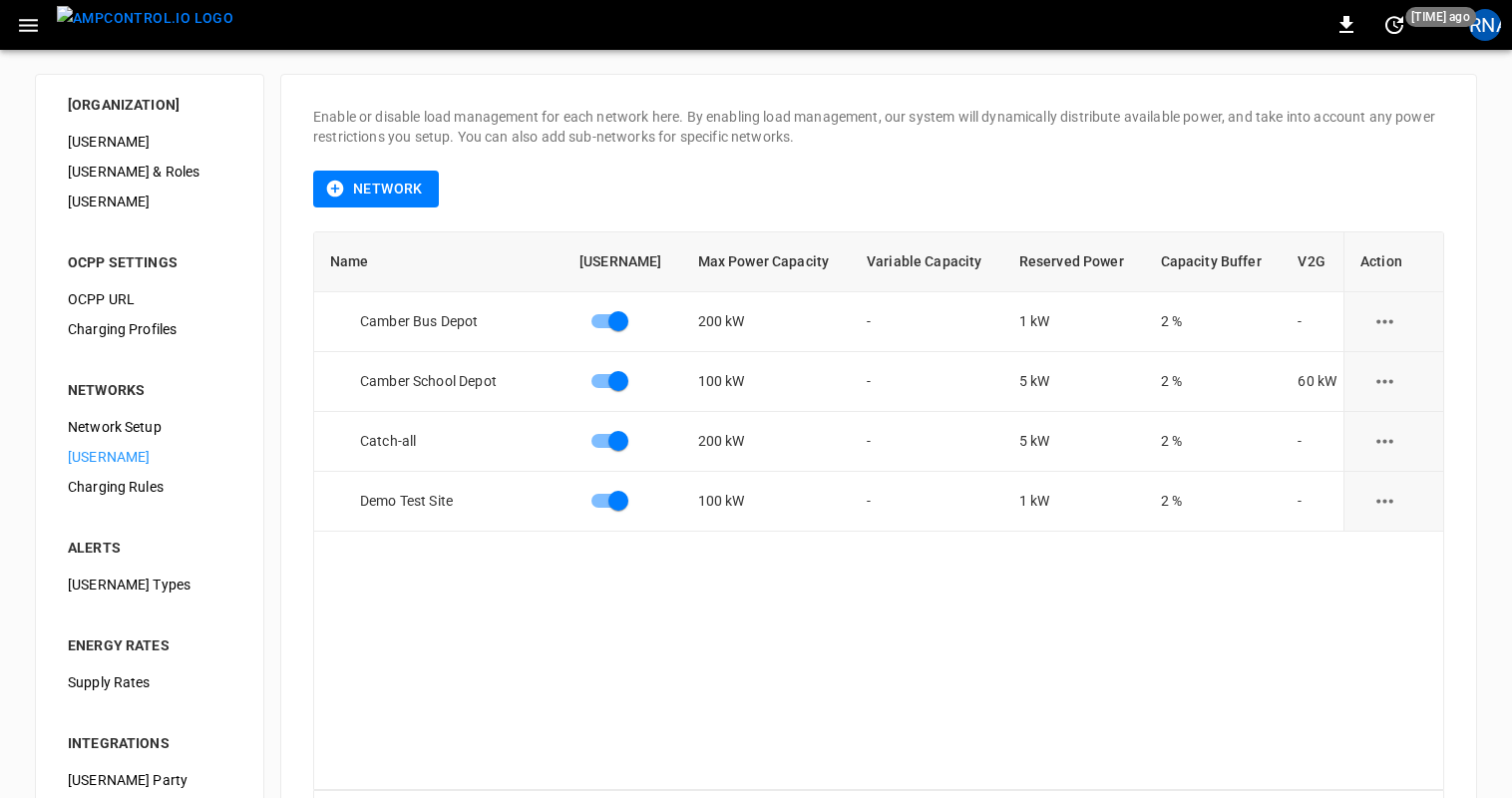 click on "Charging Rules" at bounding box center [150, 487] 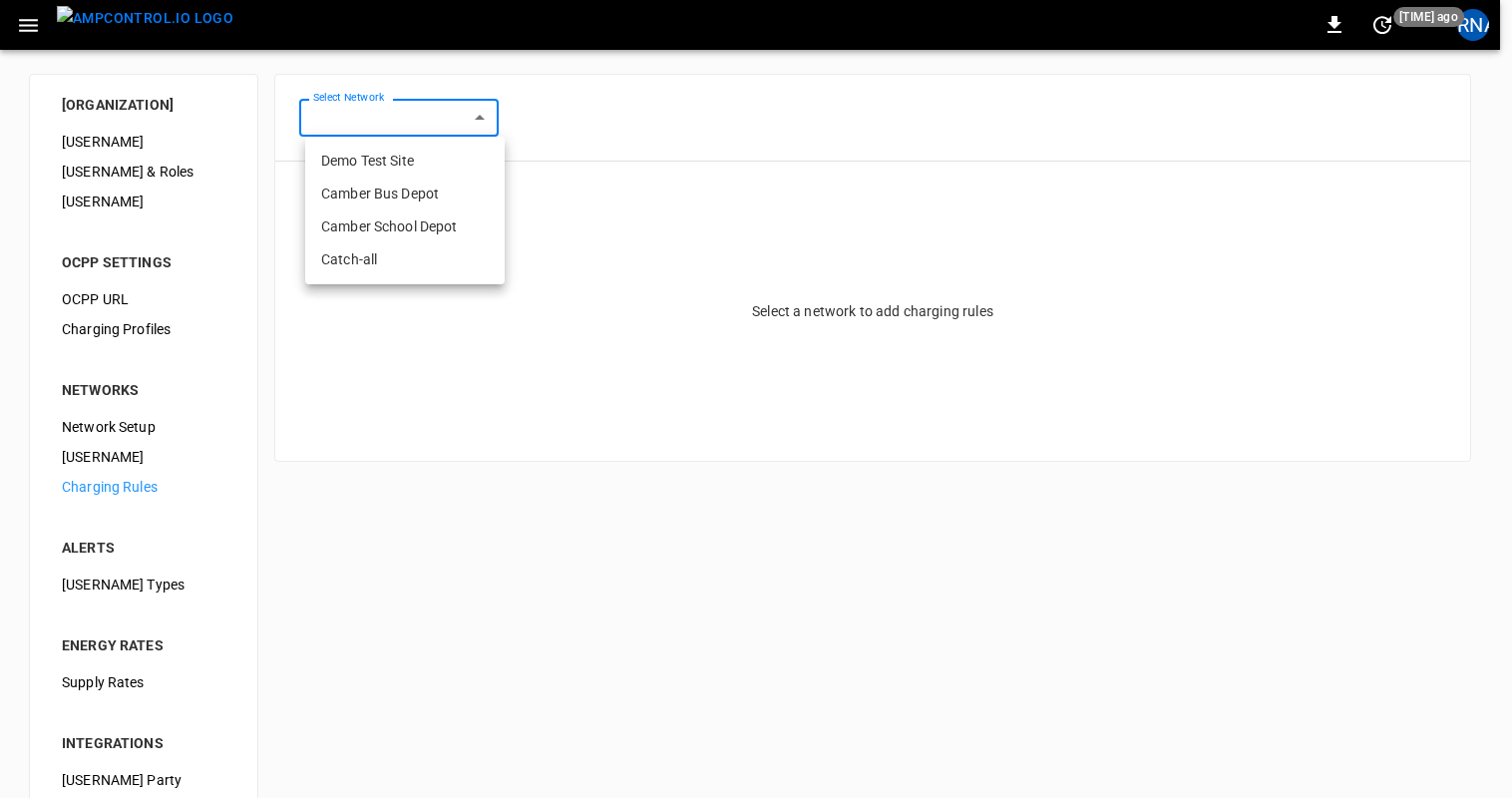 click on "0 20 s ago p ORGANIZATION General Users & Roles Service Accounts OCPP SETTINGS OCPP URL Charging Profiles NETWORKS Network Setup Load Management Charging Rules ALERTS Alert Types ENERGY RATES Supply Rates INTEGRATIONS Third Party OCPI Fleet Group Schedules Charging & Operations Select Network ​ Select Network Select a network to add charging rules Update every 5 sec Update every 30 sec Off Camber Test [USERNAME] [USERNAME]@[DOMAIN] [USERNAME] Profile Settings Notifications Settings Logout [ORGANIZATION NAME] [ORGANIZATION NAME] [ORGANIZATION NAME]" at bounding box center (756, 497) 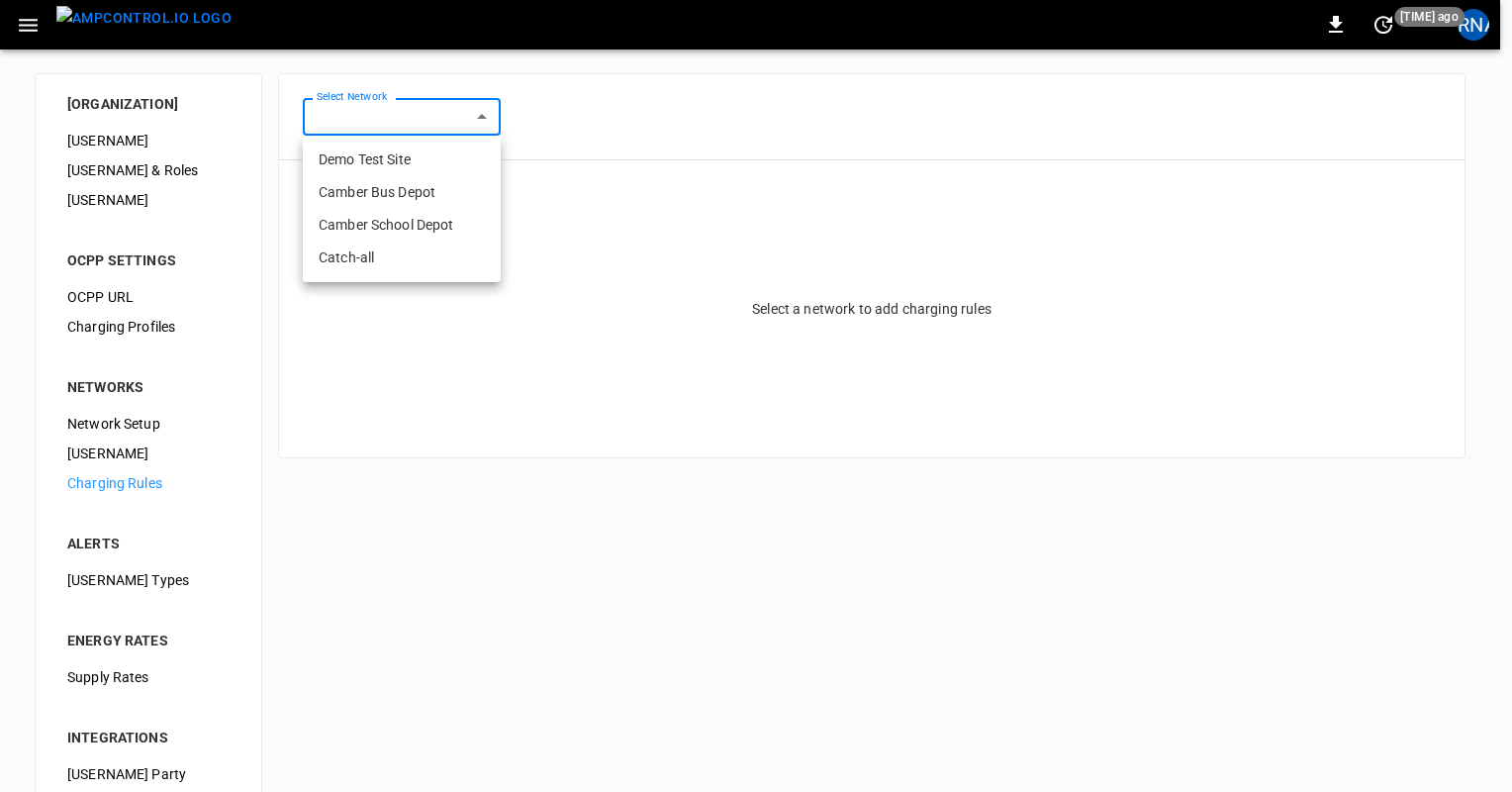 click on "Demo Test Site" at bounding box center (402, 159) 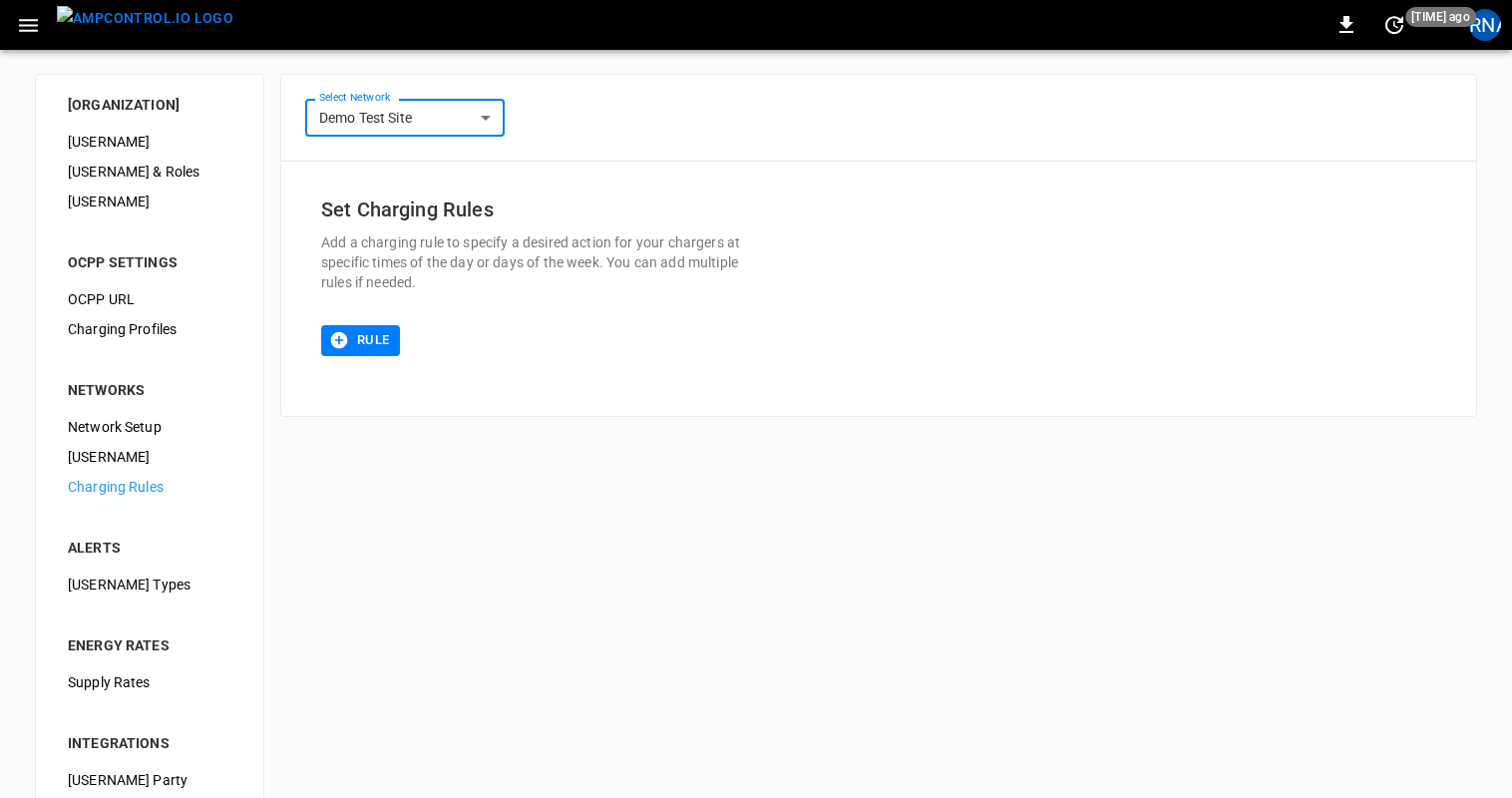 click on "Rule" at bounding box center (360, 340) 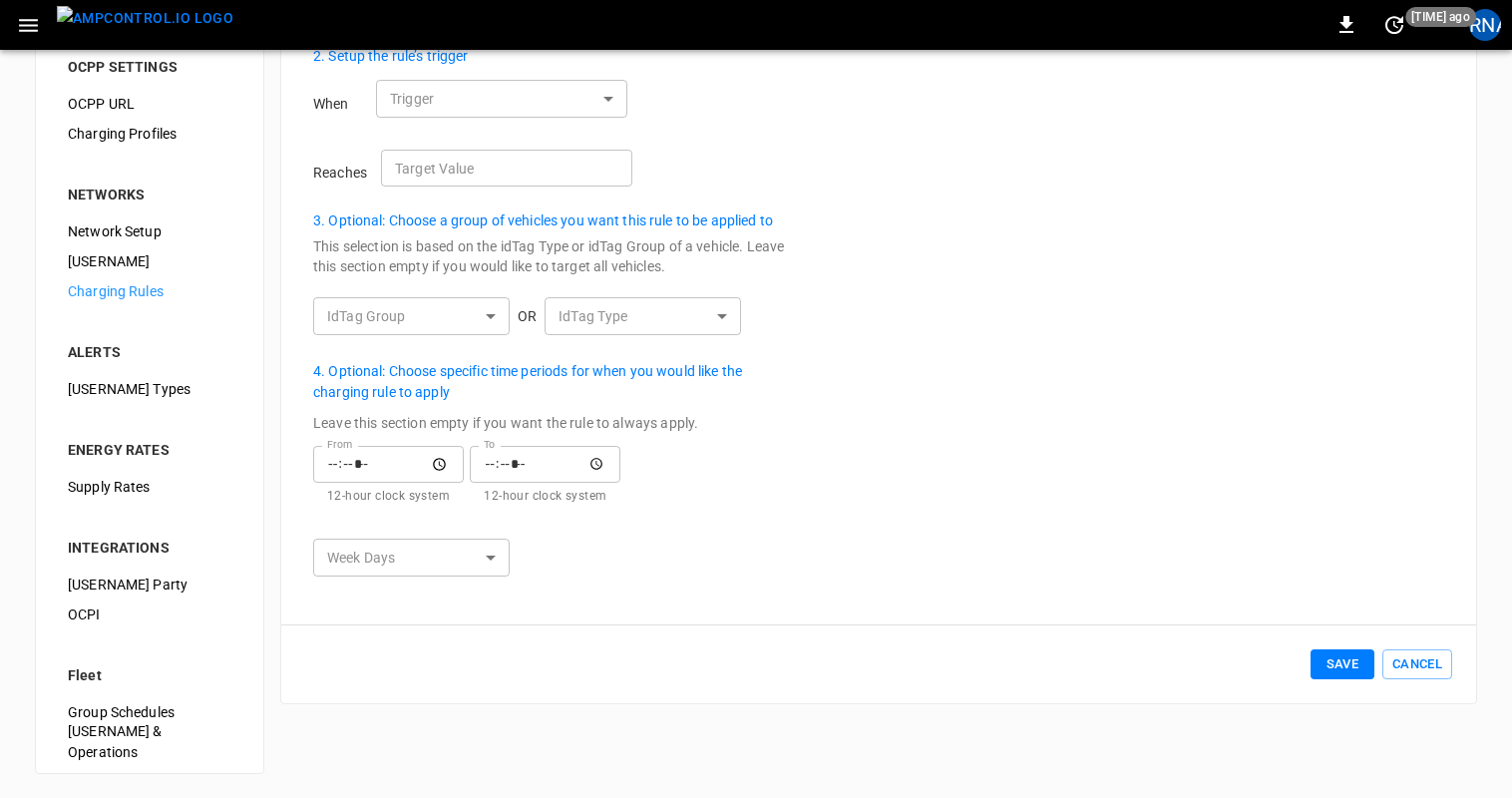 scroll, scrollTop: 0, scrollLeft: 0, axis: both 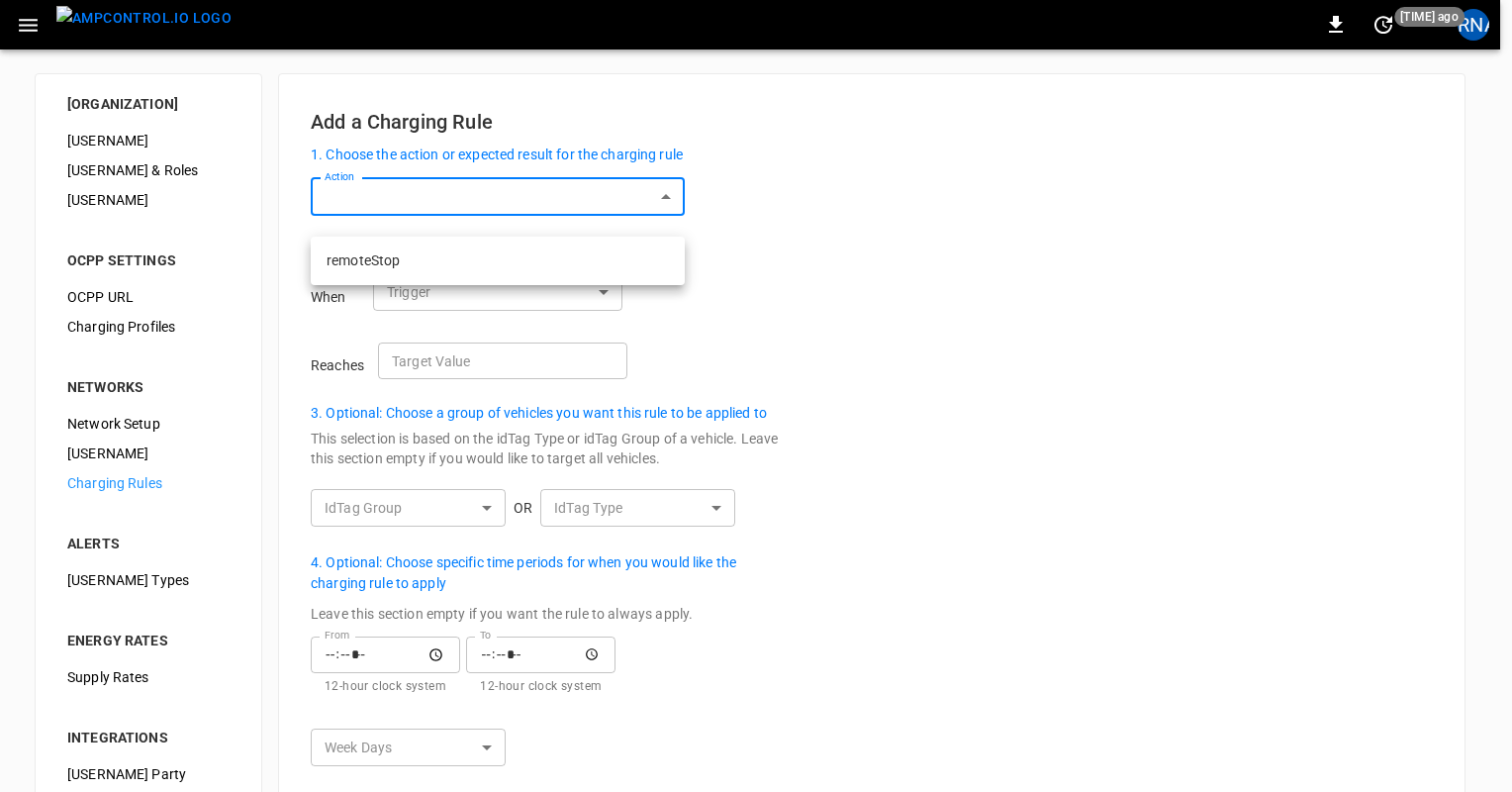 click on "0 10 s ago p ORGANIZATION General Users & Roles Service Accounts OCPP SETTINGS OCPP URL Charging Profiles NETWORKS Network Setup Load Management Charging Rules ALERTS Alert Types ENERGY RATES Supply Rates INTEGRATIONS Third Party OCPI Fleet Group Schedules Charging & Operations Add a Charging Rule 1. Choose the action or expected result for the charging rule Action Action 2. Setup the rule’s trigger When Trigger Trigger Reaches Target Value Target Value 3. Optional: Choose a group of vehicles you want this rule to be applied to This selection is based on the idTag Type or idTag Group of a vehicle. Leave this section empty if you would like to target all vehicles. IdTag Group OR IdTag Type 4. Optional: Choose specific time periods for when you would like the charging rule to apply Leave this section empty if you want the rule to always apply. From From 12-hour clock system To To 12-hour clock system Week Days Save Cancel Refresh now Update every 5 sec Update every 30 sec Off" at bounding box center (756, 493) 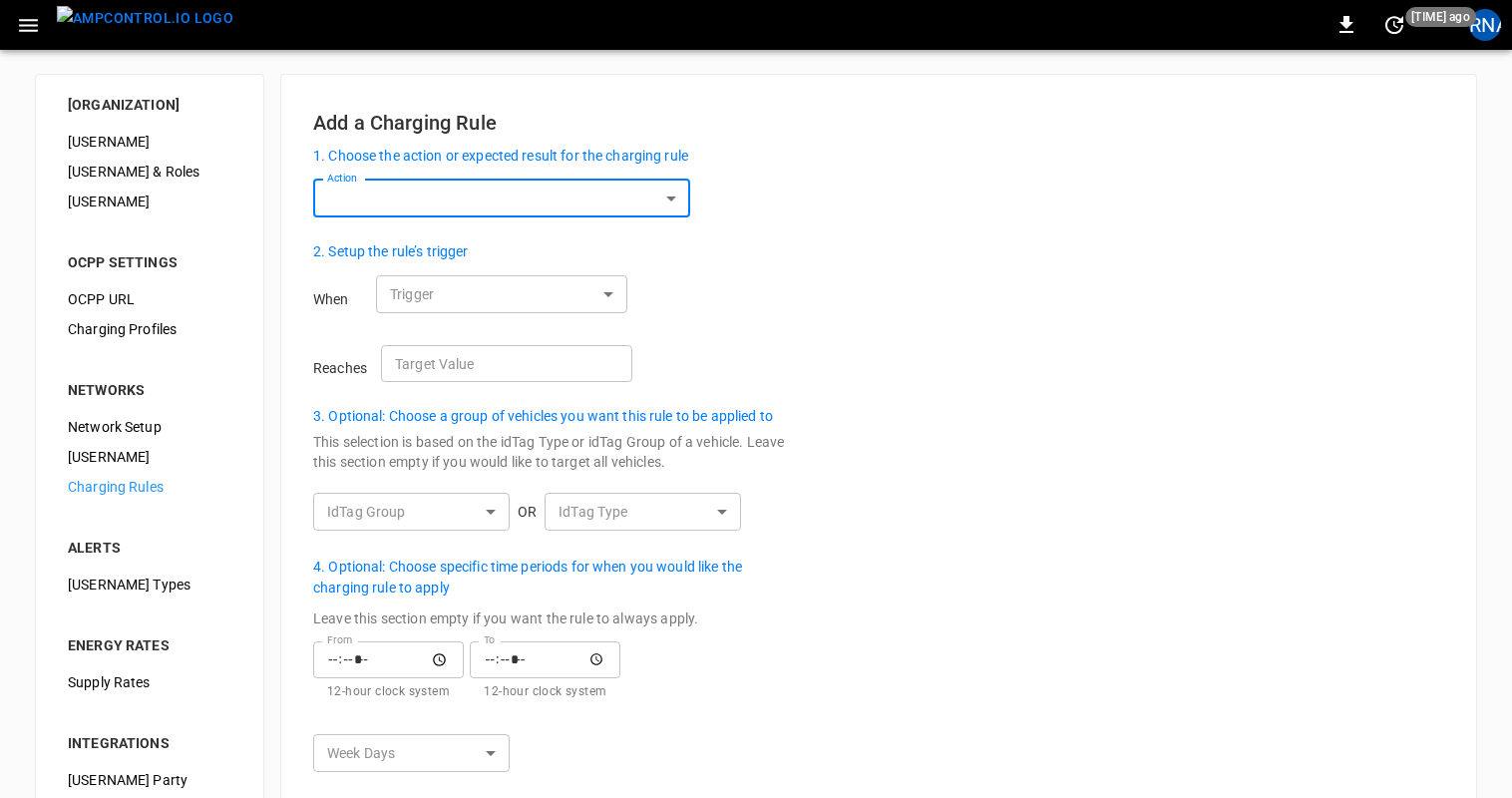 click on "Charging Profiles" at bounding box center [150, 329] 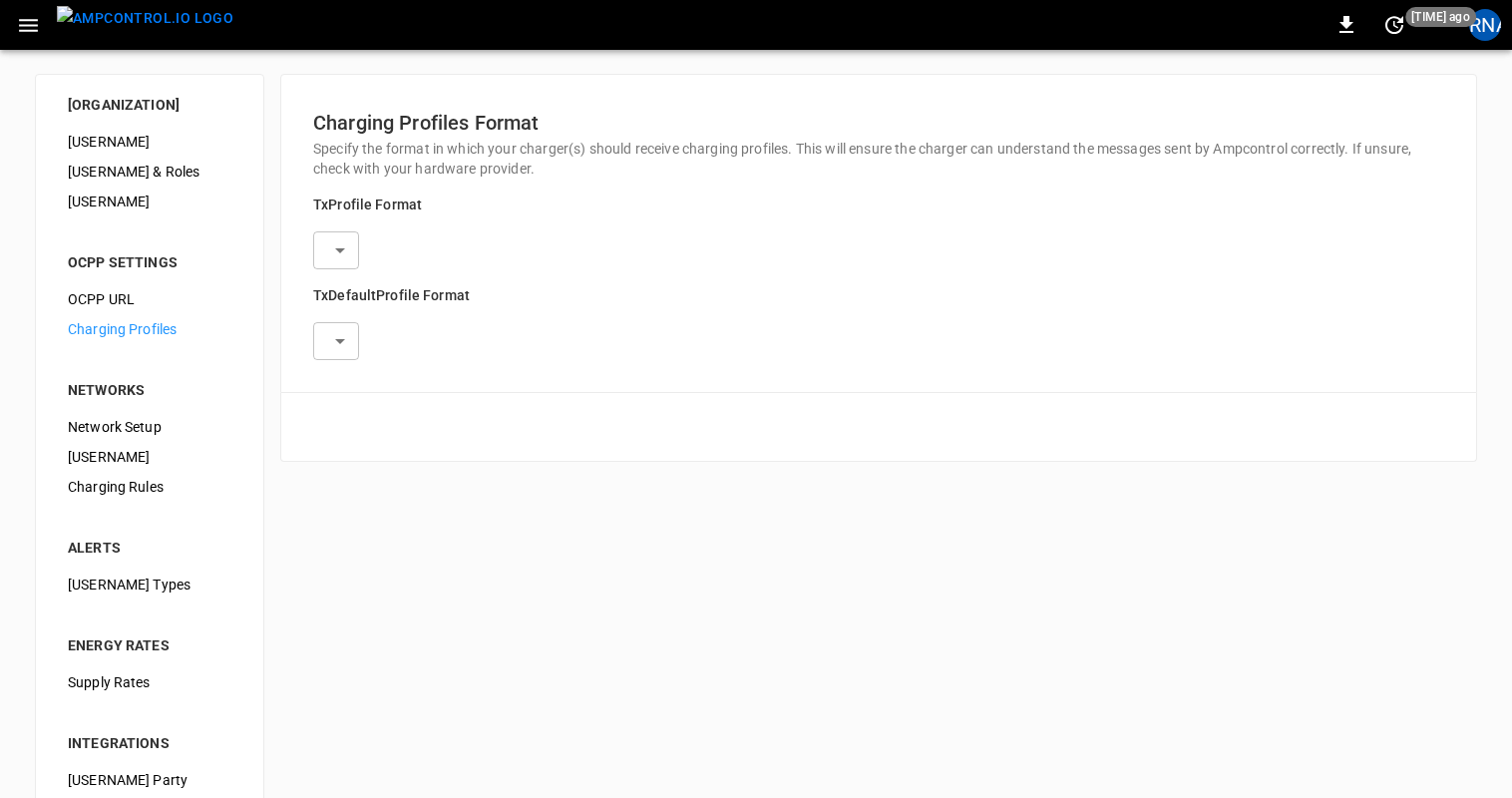 type on "**********" 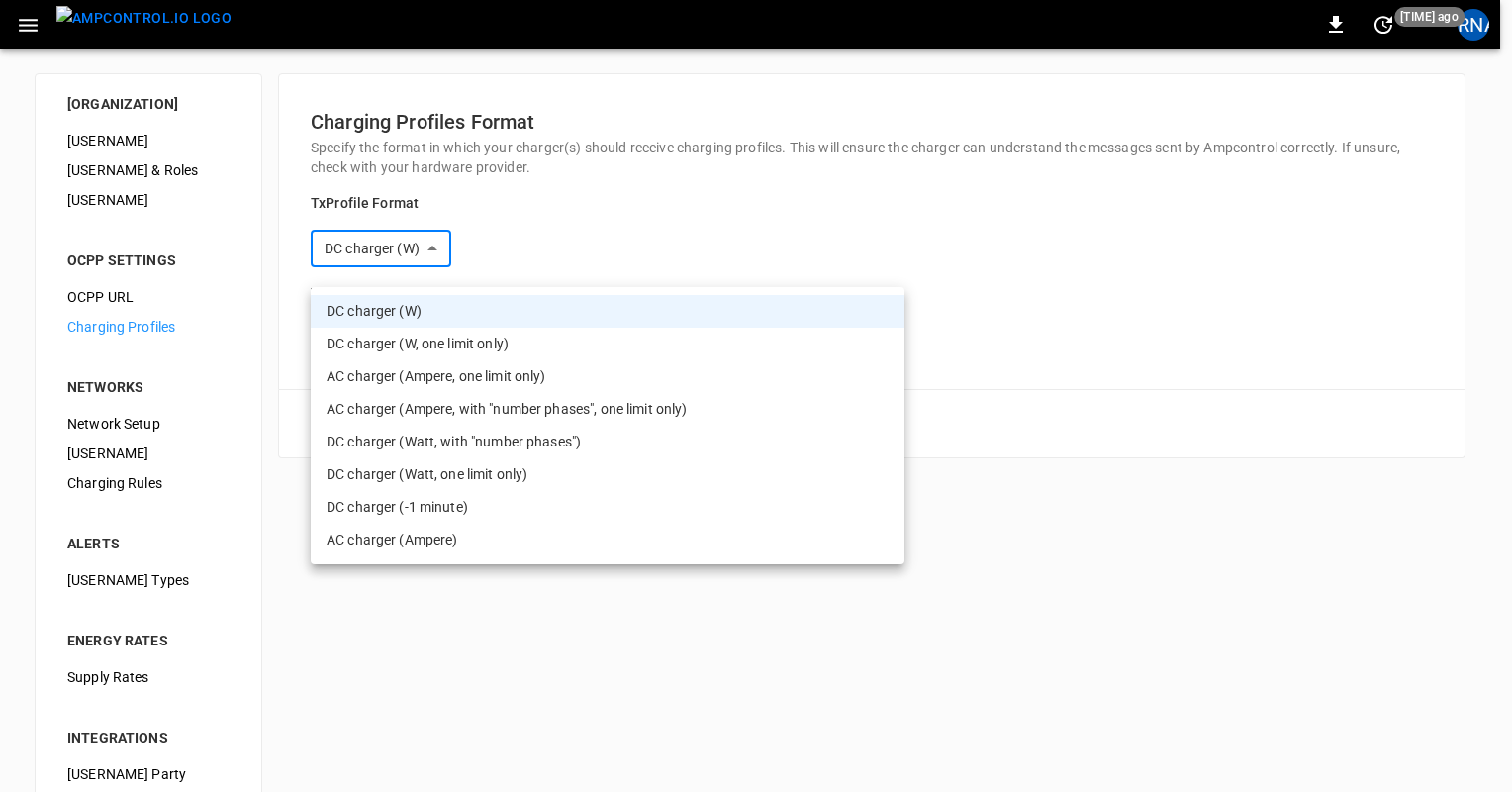 click on "**********" at bounding box center [756, 493] 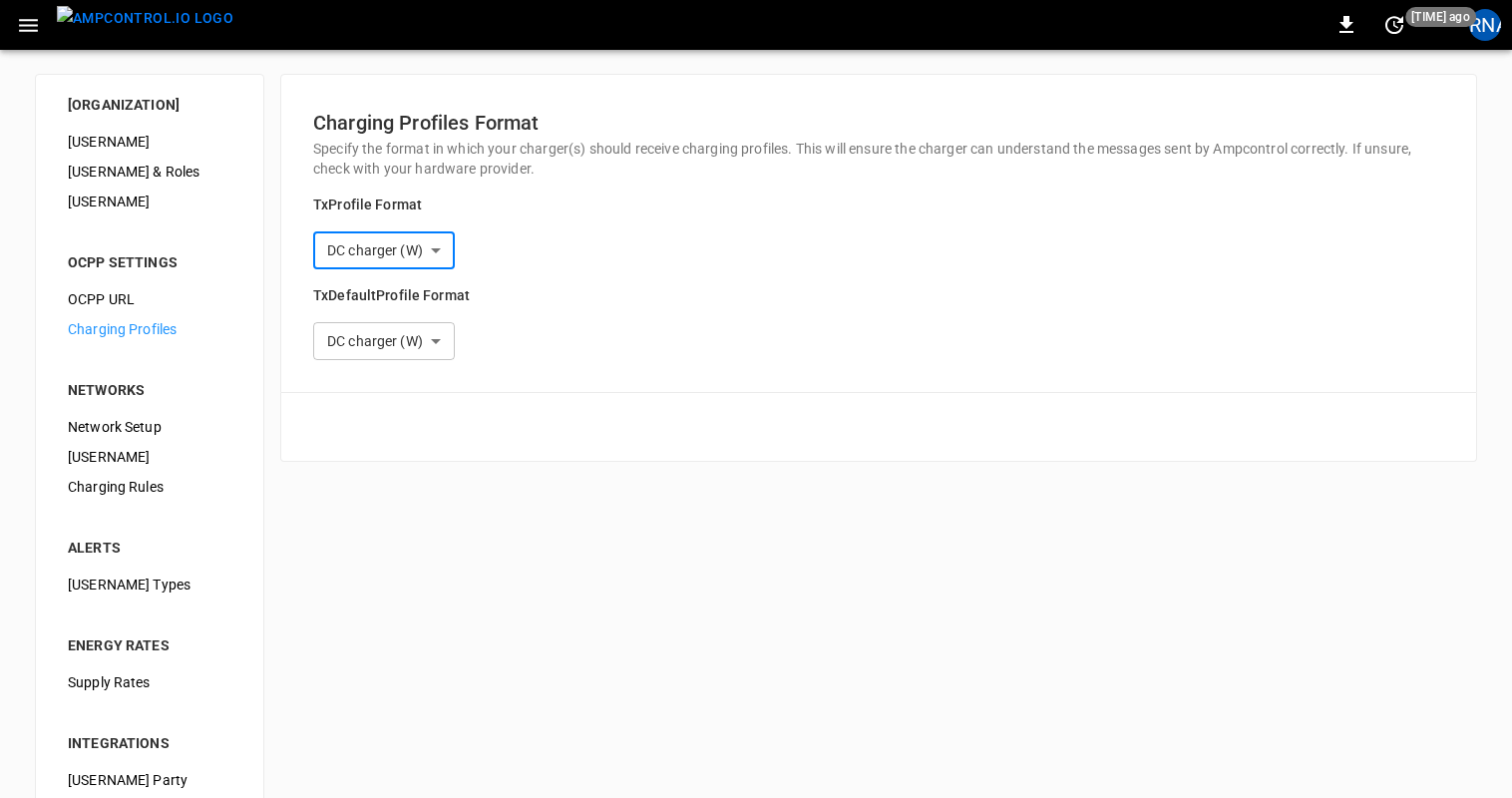 click on "0 20 s ago p ORGANIZATION General Users & Roles Service Accounts OCPP SETTINGS OCPP URL Charging Profiles NETWORKS Network Setup Load Management Charging Rules ALERTS Alert Types ENERGY RATES Supply Rates INTEGRATIONS Third Party OCPI Fleet Group Schedules Charging & Operations Select Network ​ Select Network Select a network to add charging rules Update every 5 sec Update every 30 sec Off Camber Test [USERNAME] [USERNAME]@[DOMAIN] [USERNAME] Profile Settings Notifications Settings Logout" at bounding box center [756, 497] 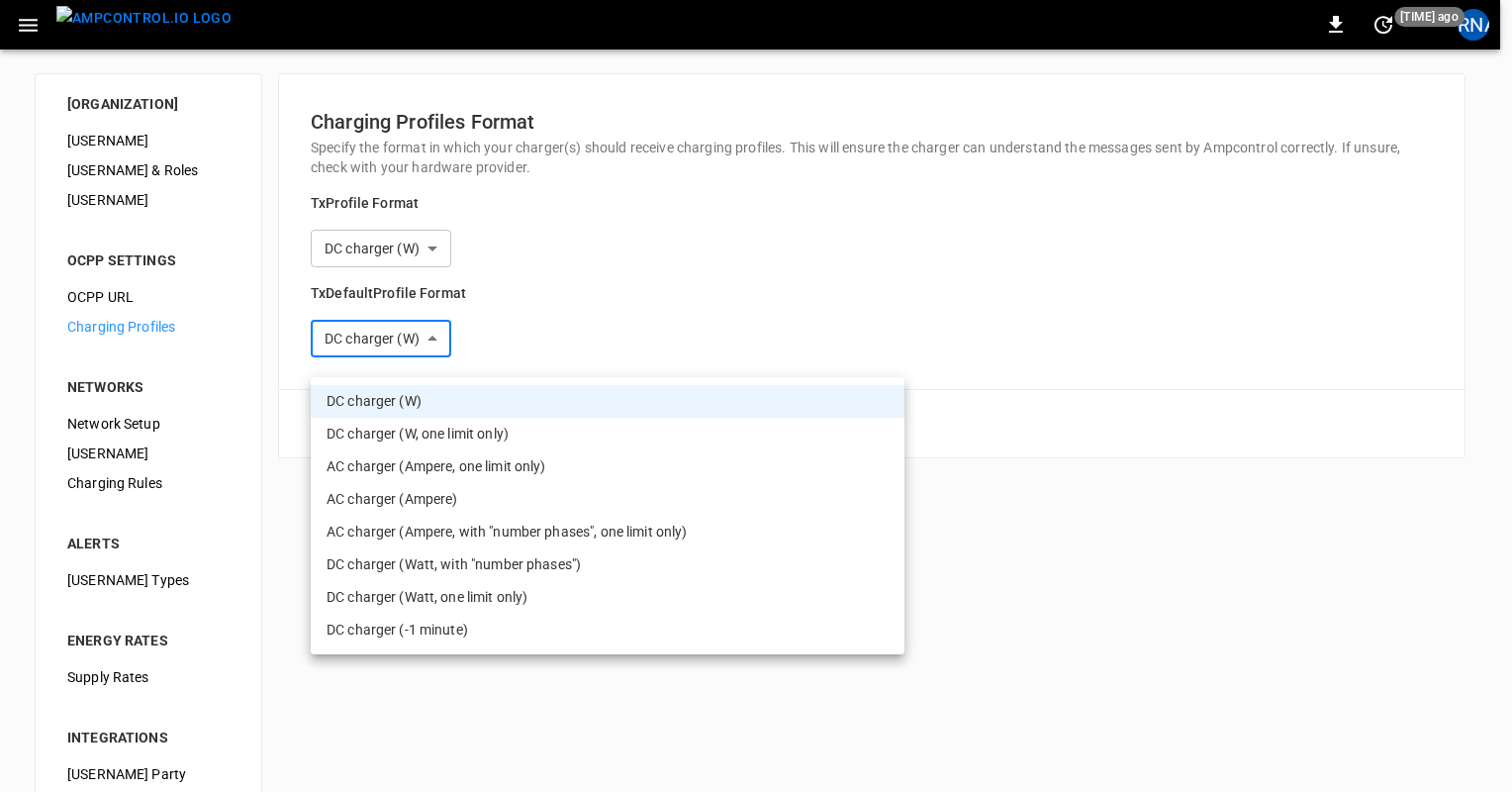 click at bounding box center (756, 396) 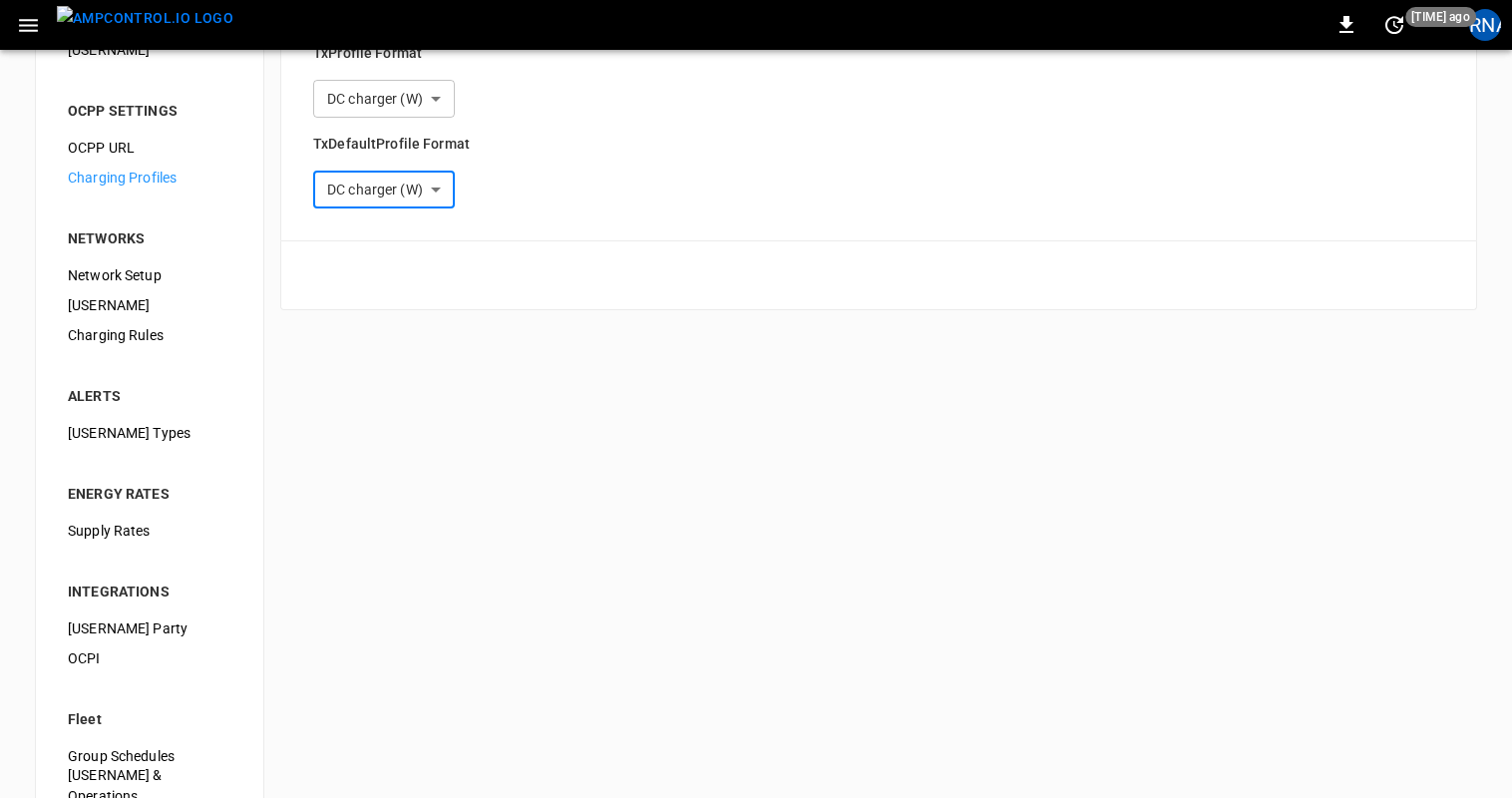 scroll, scrollTop: 196, scrollLeft: 0, axis: vertical 